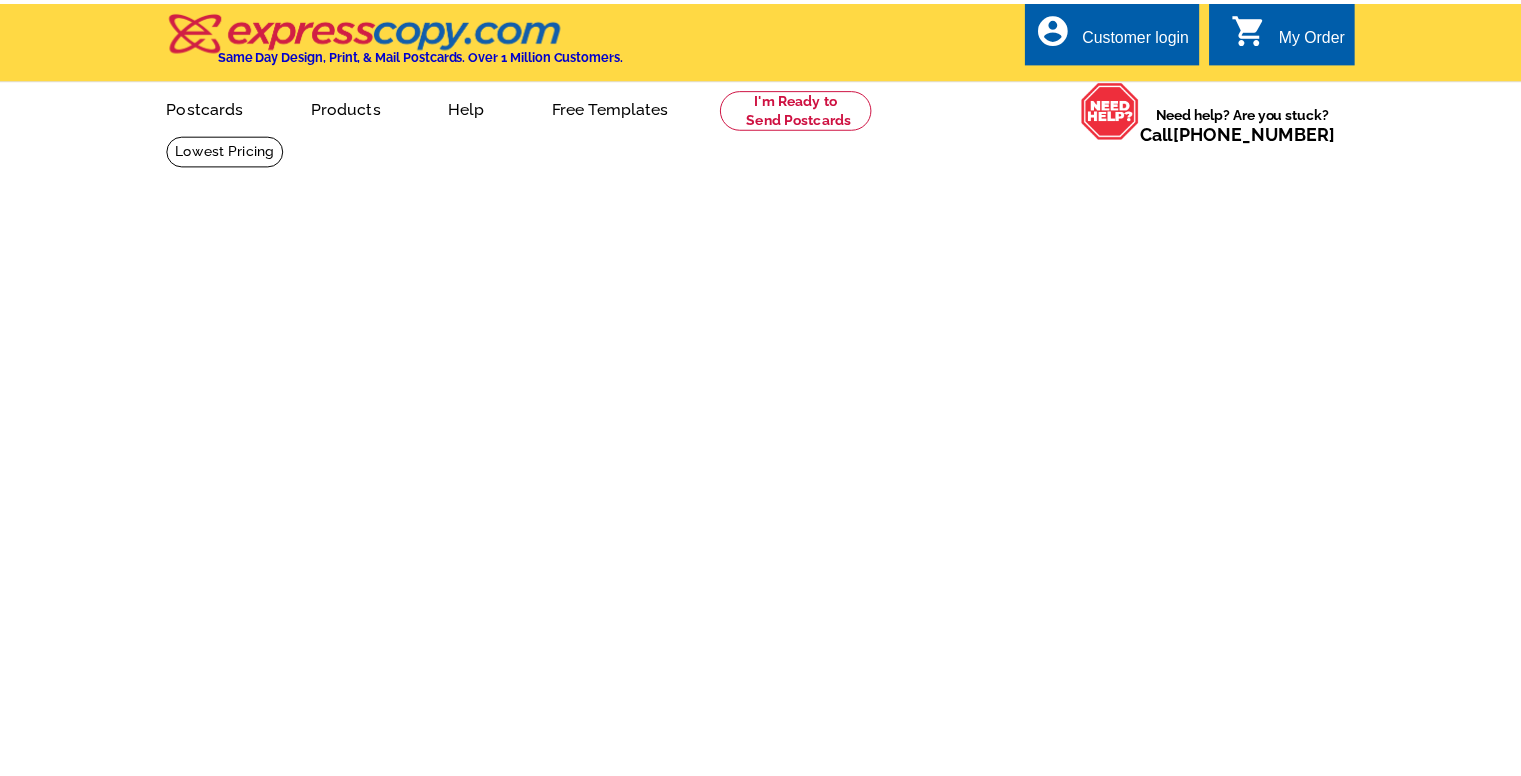 scroll, scrollTop: 0, scrollLeft: 0, axis: both 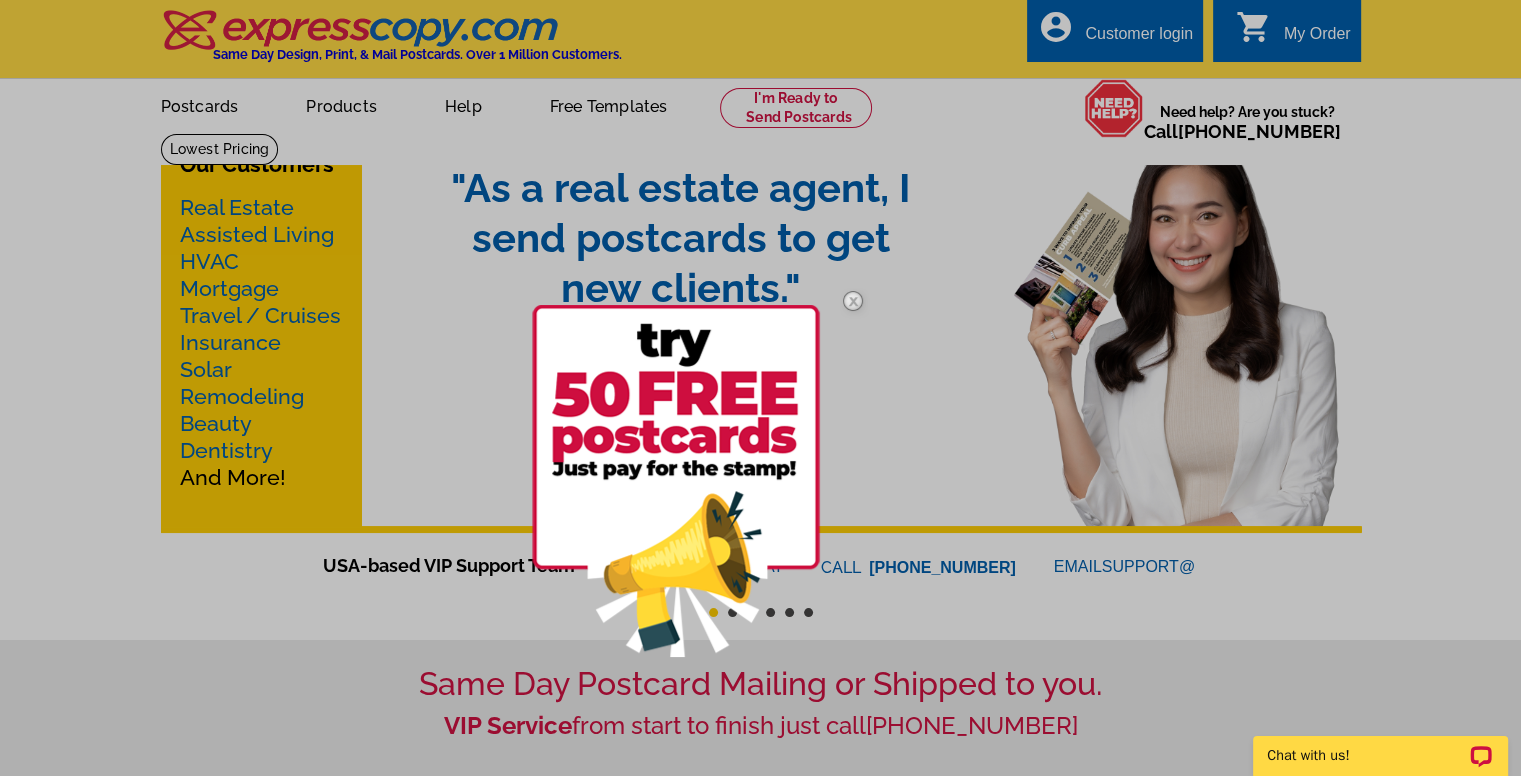 click at bounding box center [760, 388] 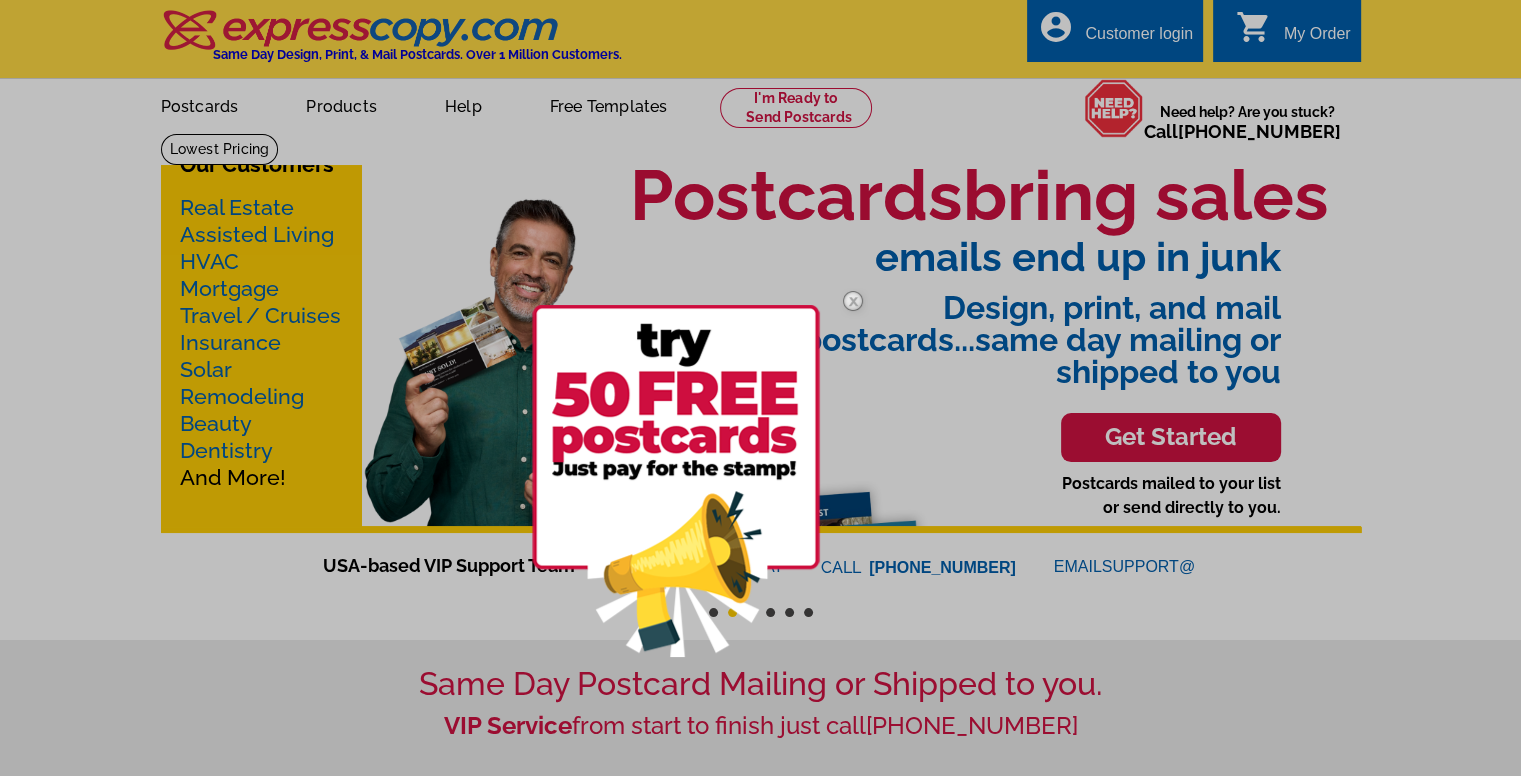 click at bounding box center [760, 388] 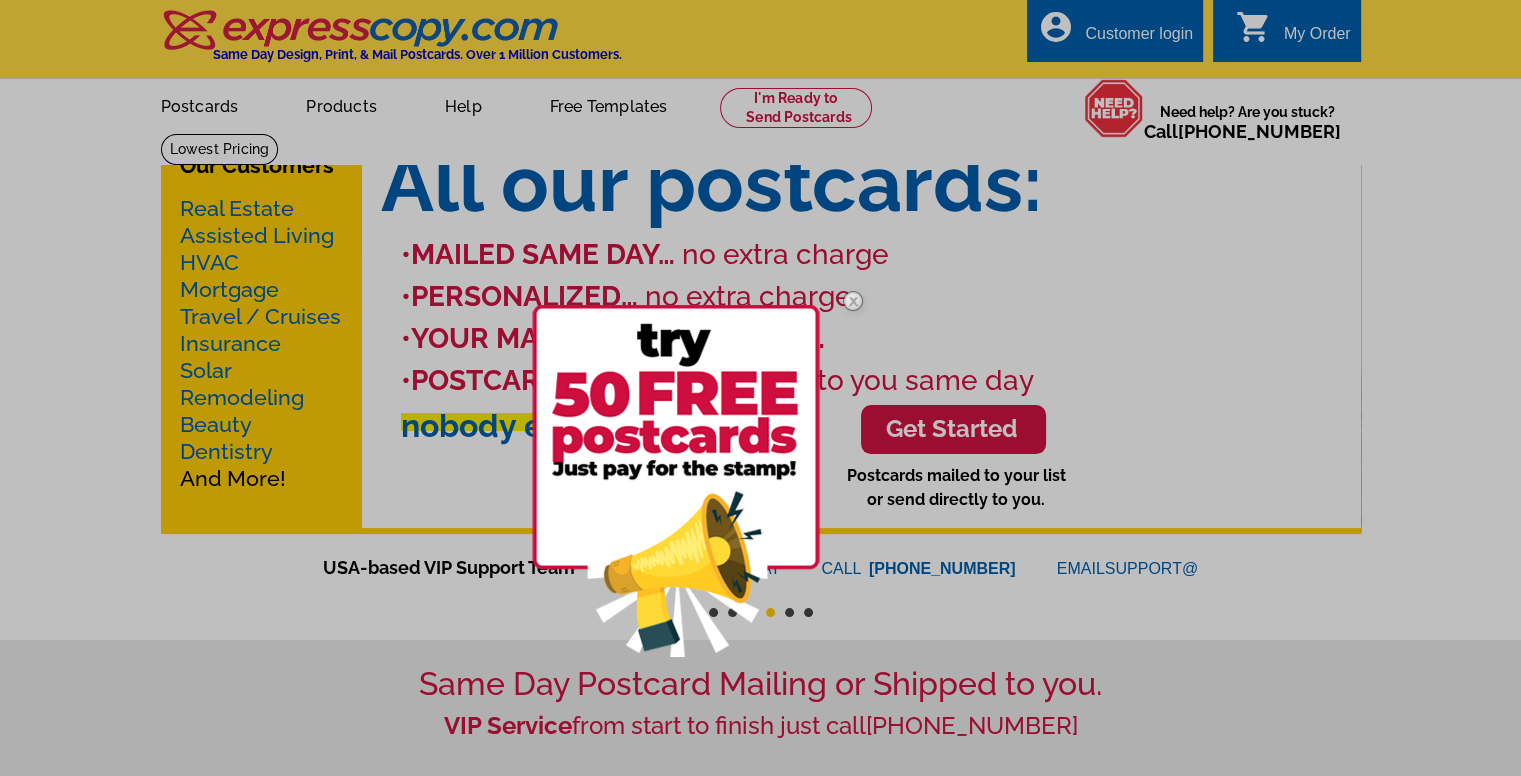 click at bounding box center (760, 388) 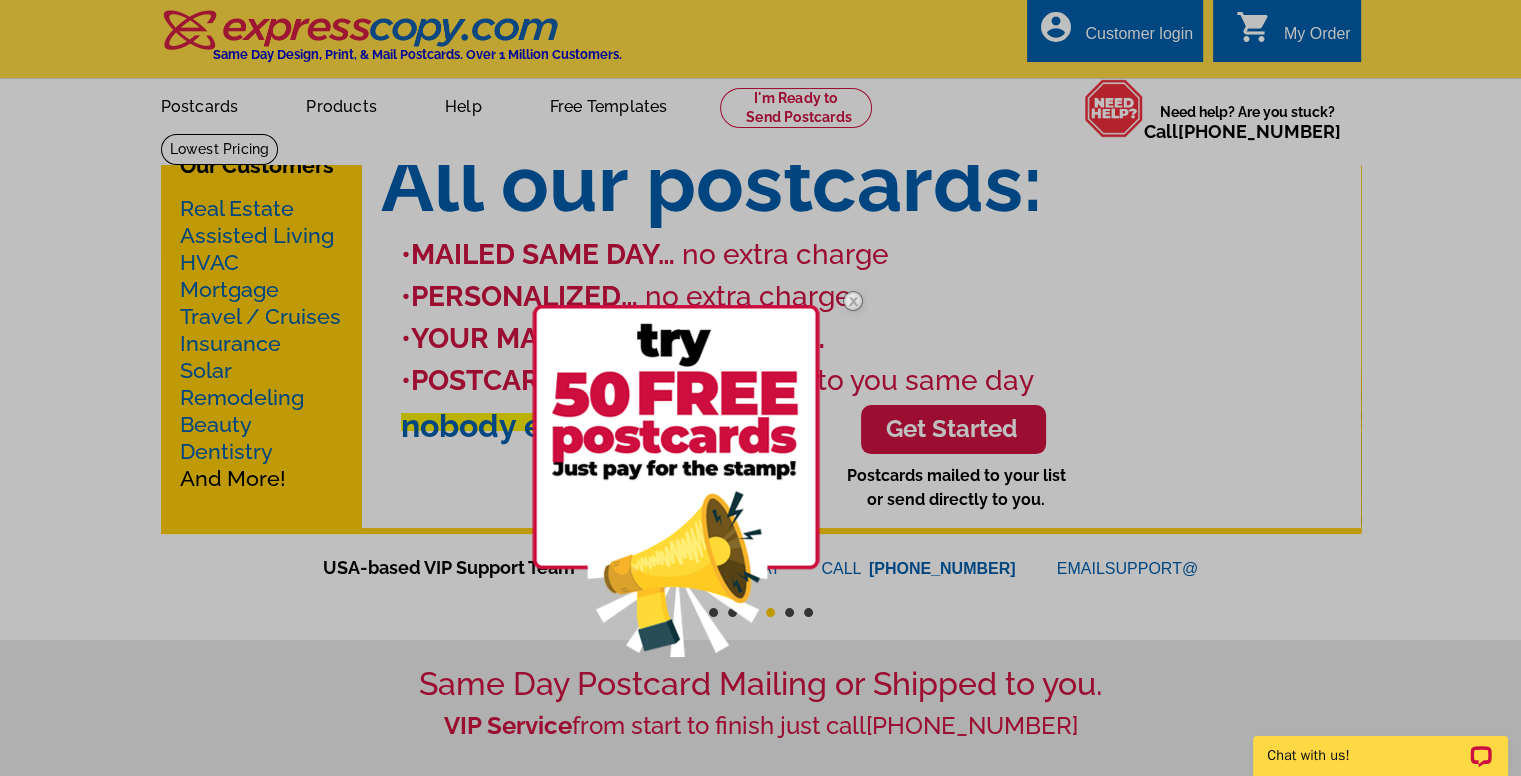 click at bounding box center (760, 388) 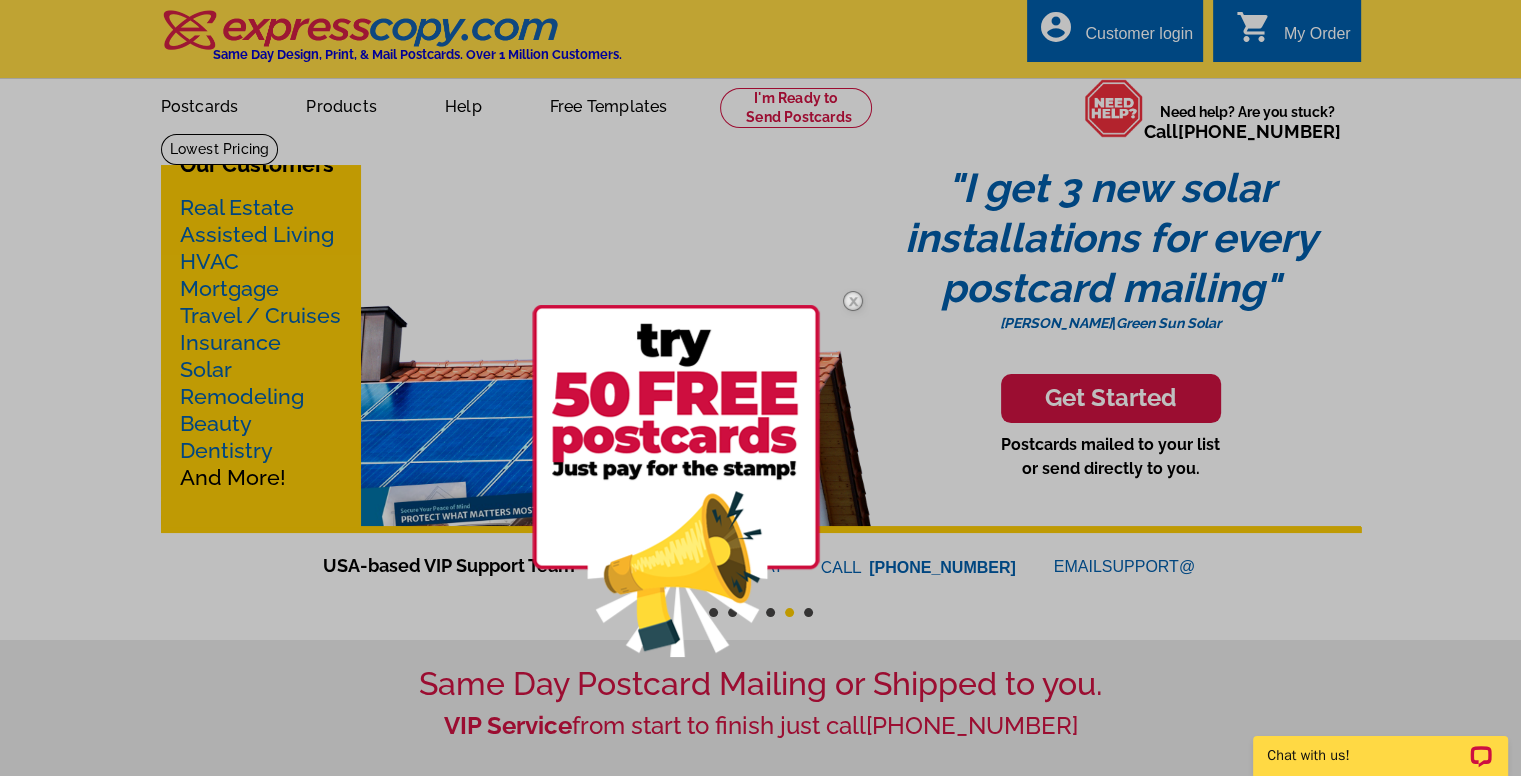 click at bounding box center [853, 301] 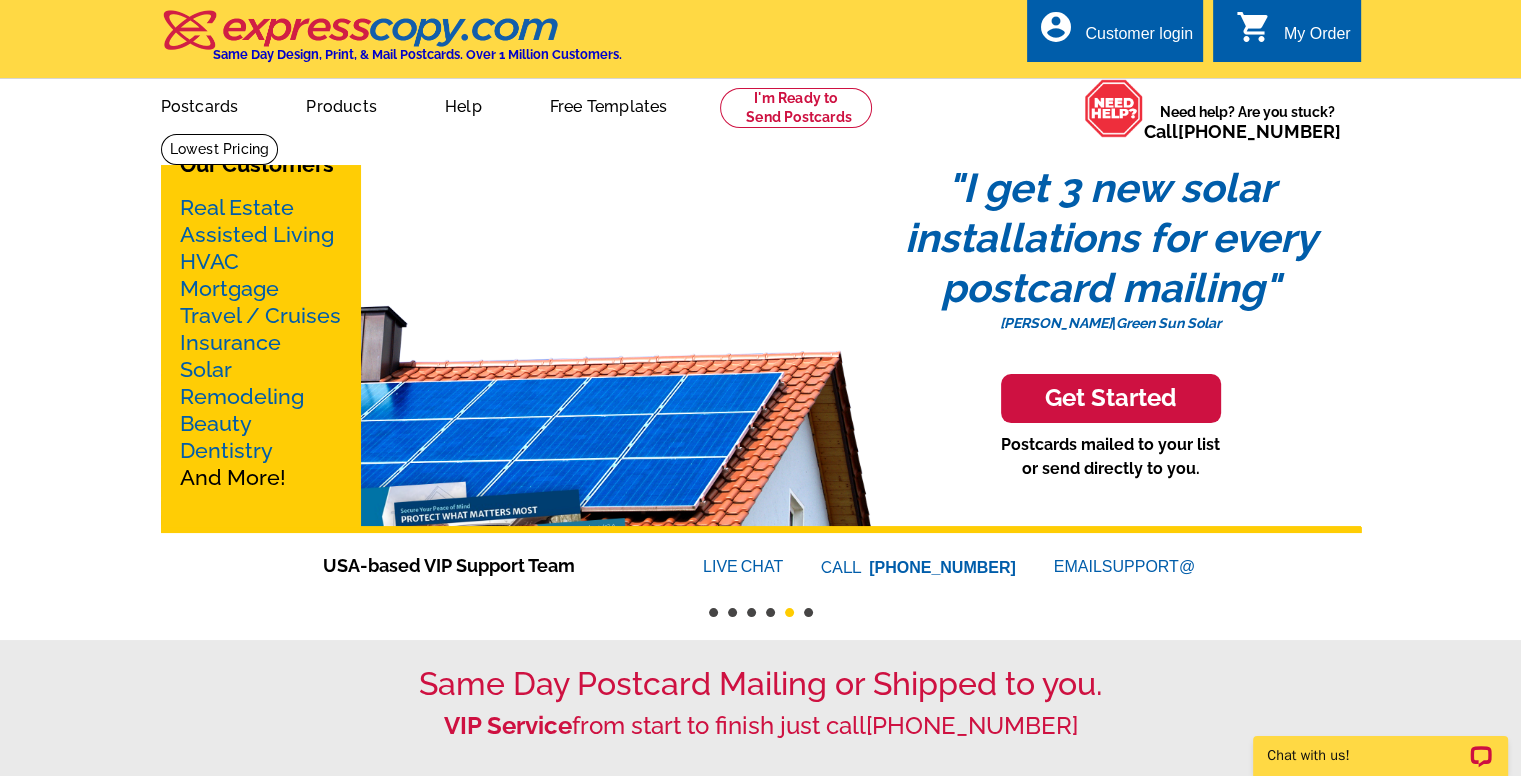 click on "Customer login" at bounding box center [1139, 39] 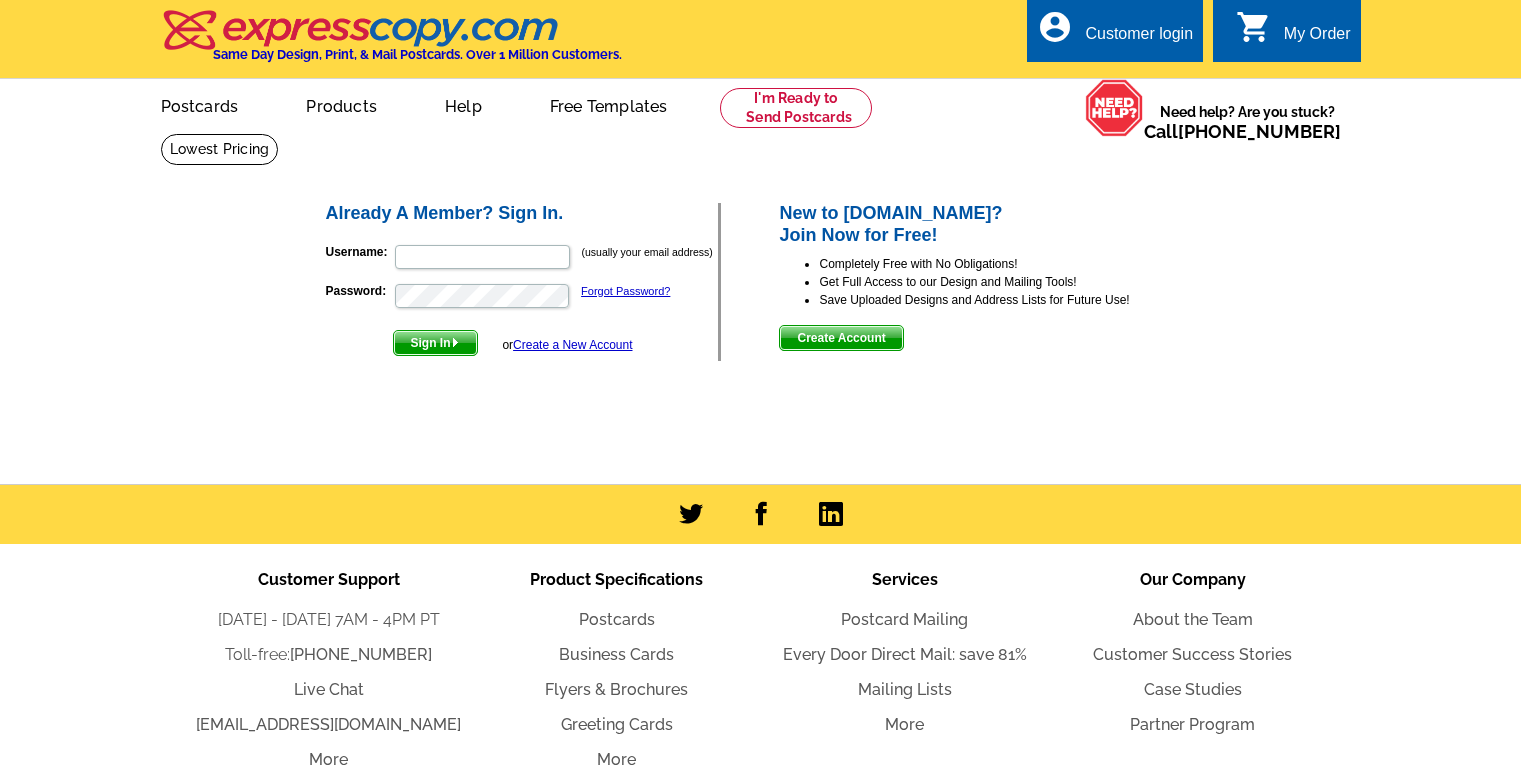 scroll, scrollTop: 0, scrollLeft: 0, axis: both 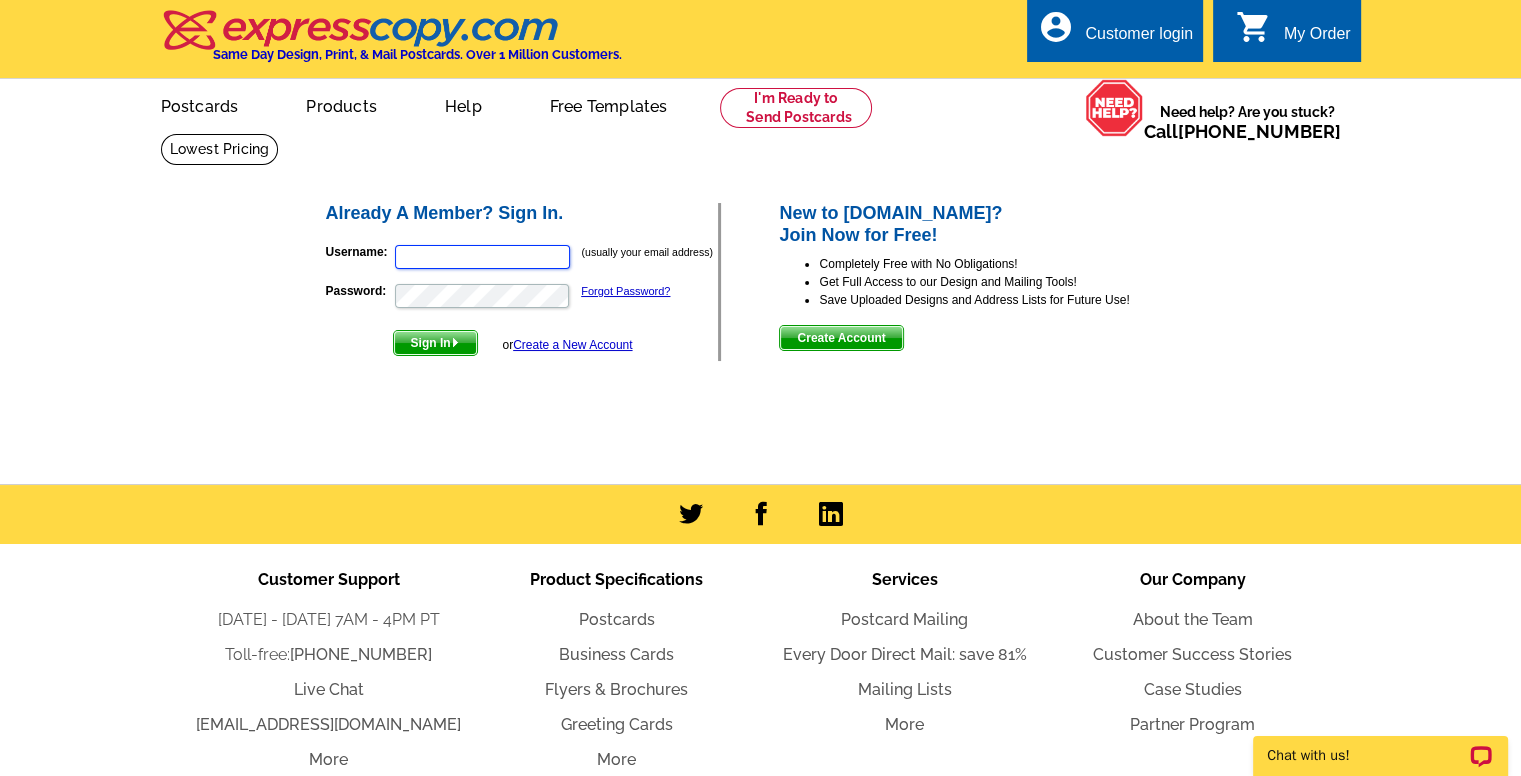 click on "Username:" at bounding box center (482, 257) 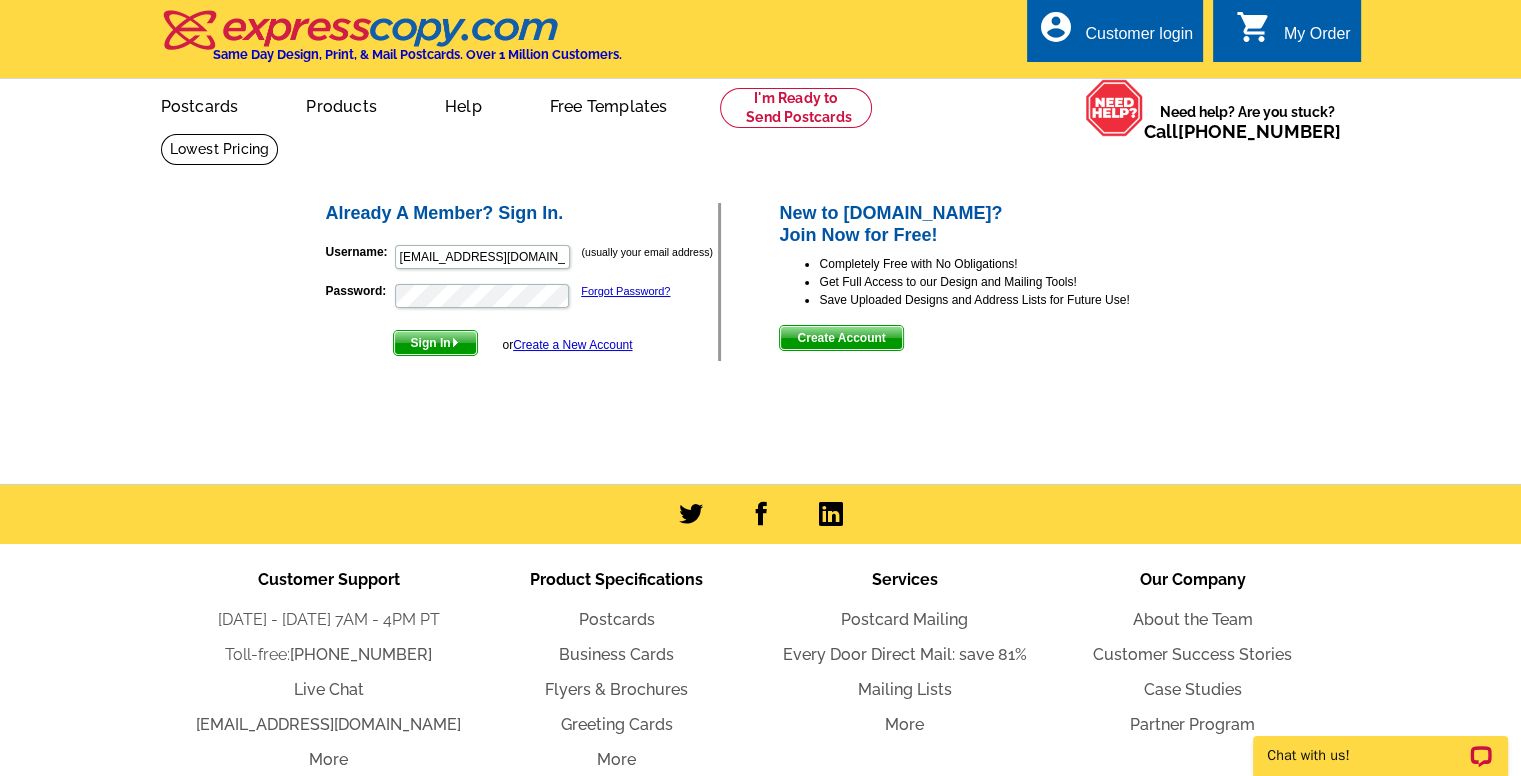 scroll, scrollTop: 0, scrollLeft: 0, axis: both 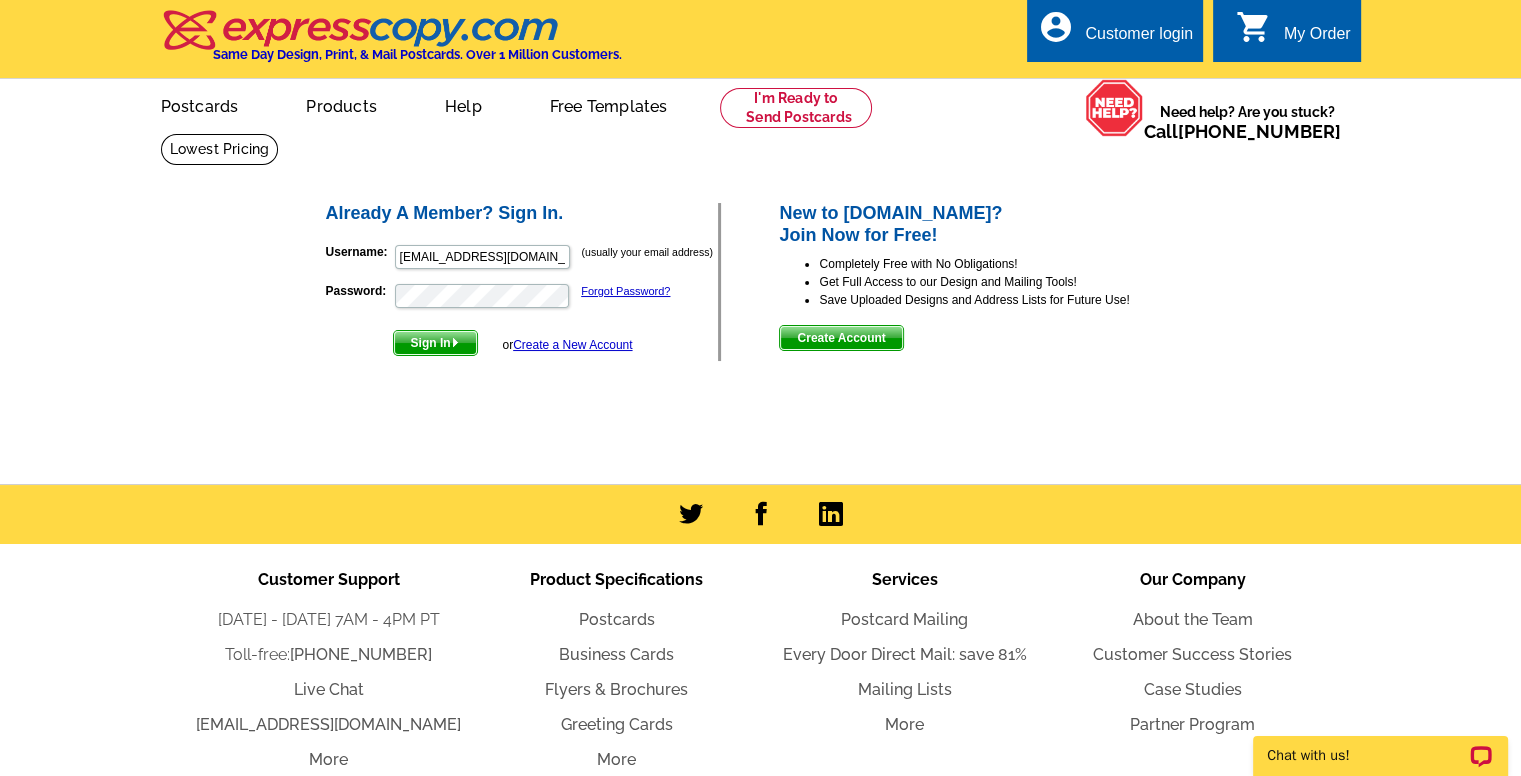click on "Sign In" at bounding box center [435, 343] 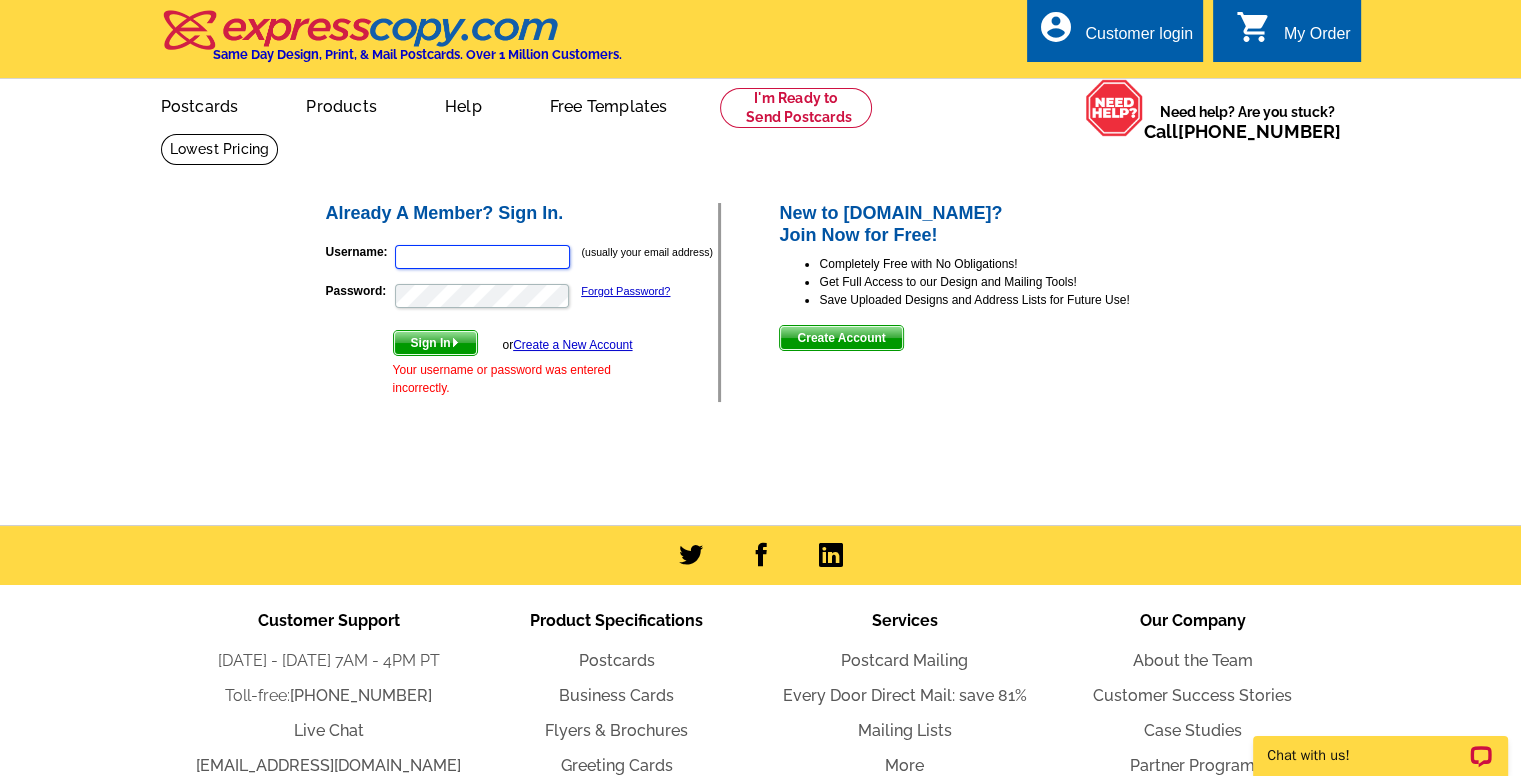 click on "Username:" at bounding box center [482, 257] 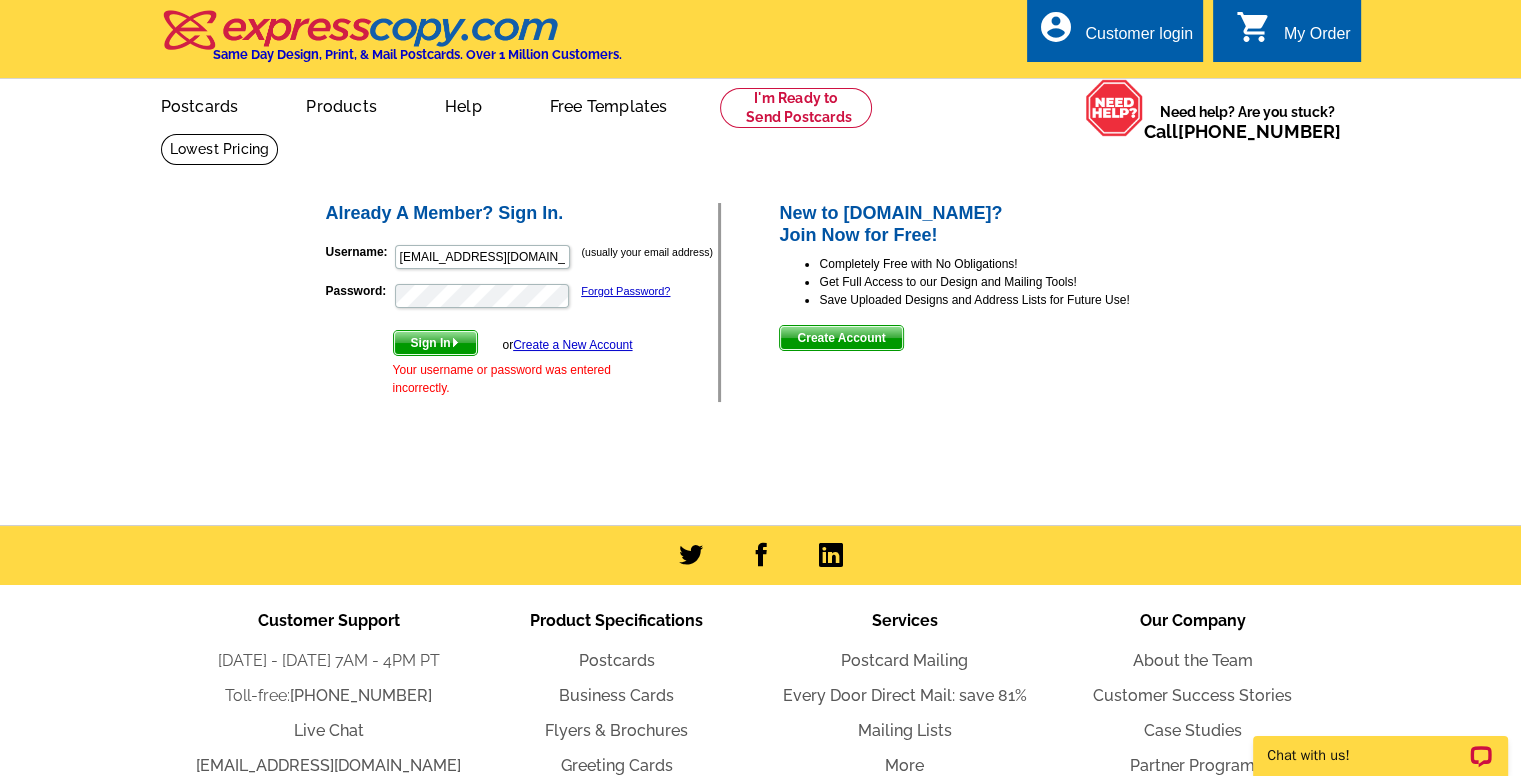 click on "Create a New Account" at bounding box center [572, 345] 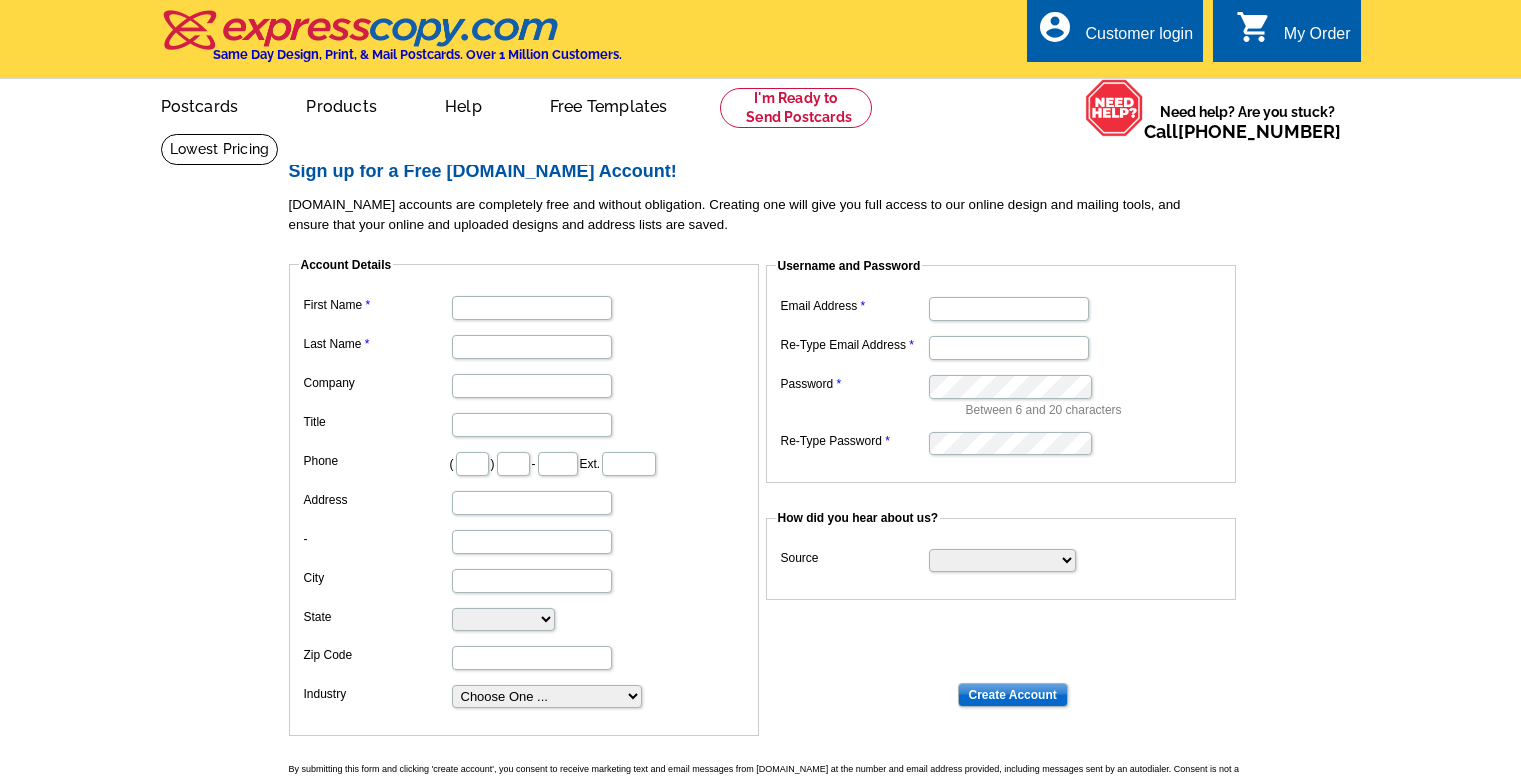 scroll, scrollTop: 0, scrollLeft: 0, axis: both 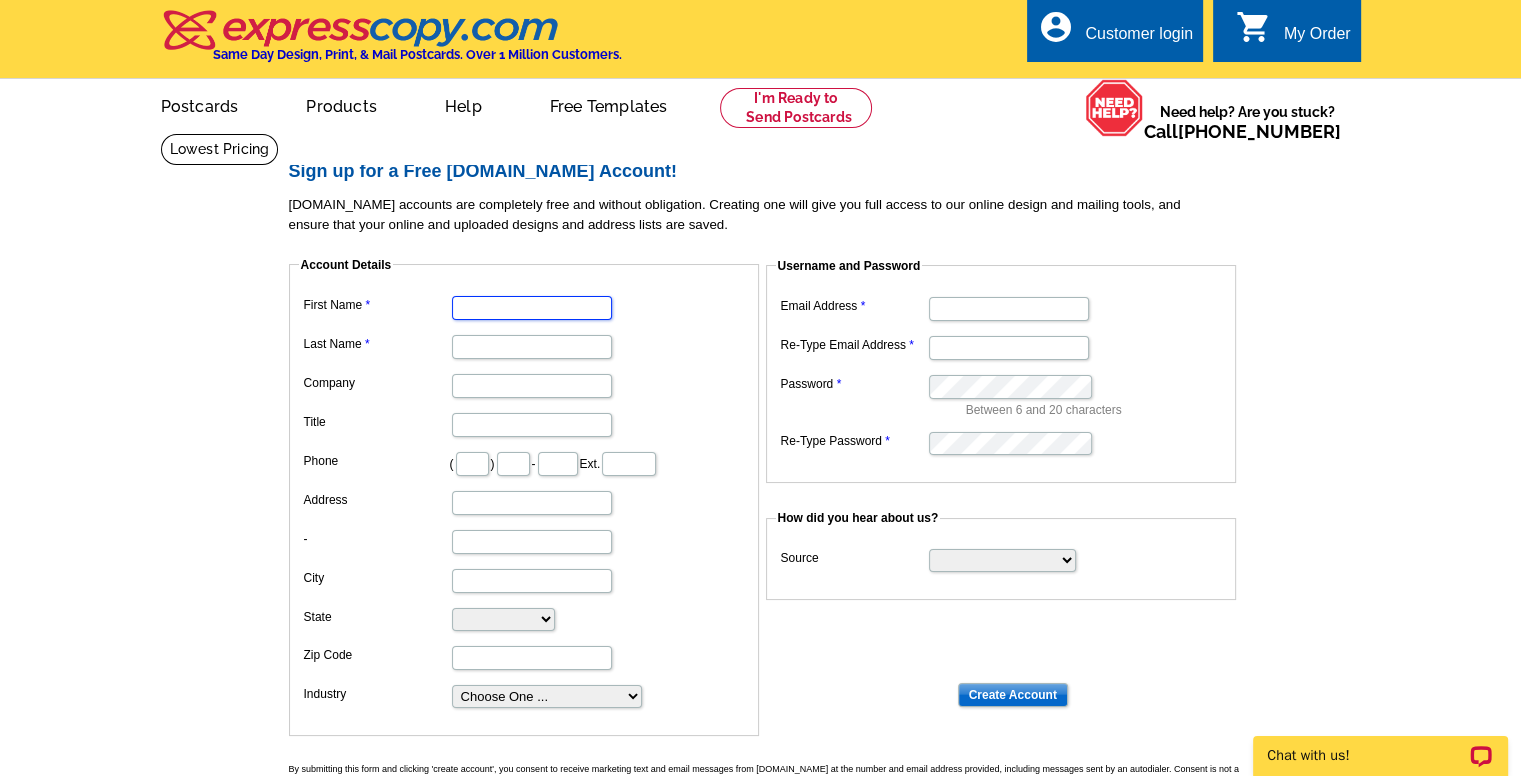 click on "First Name" at bounding box center [532, 308] 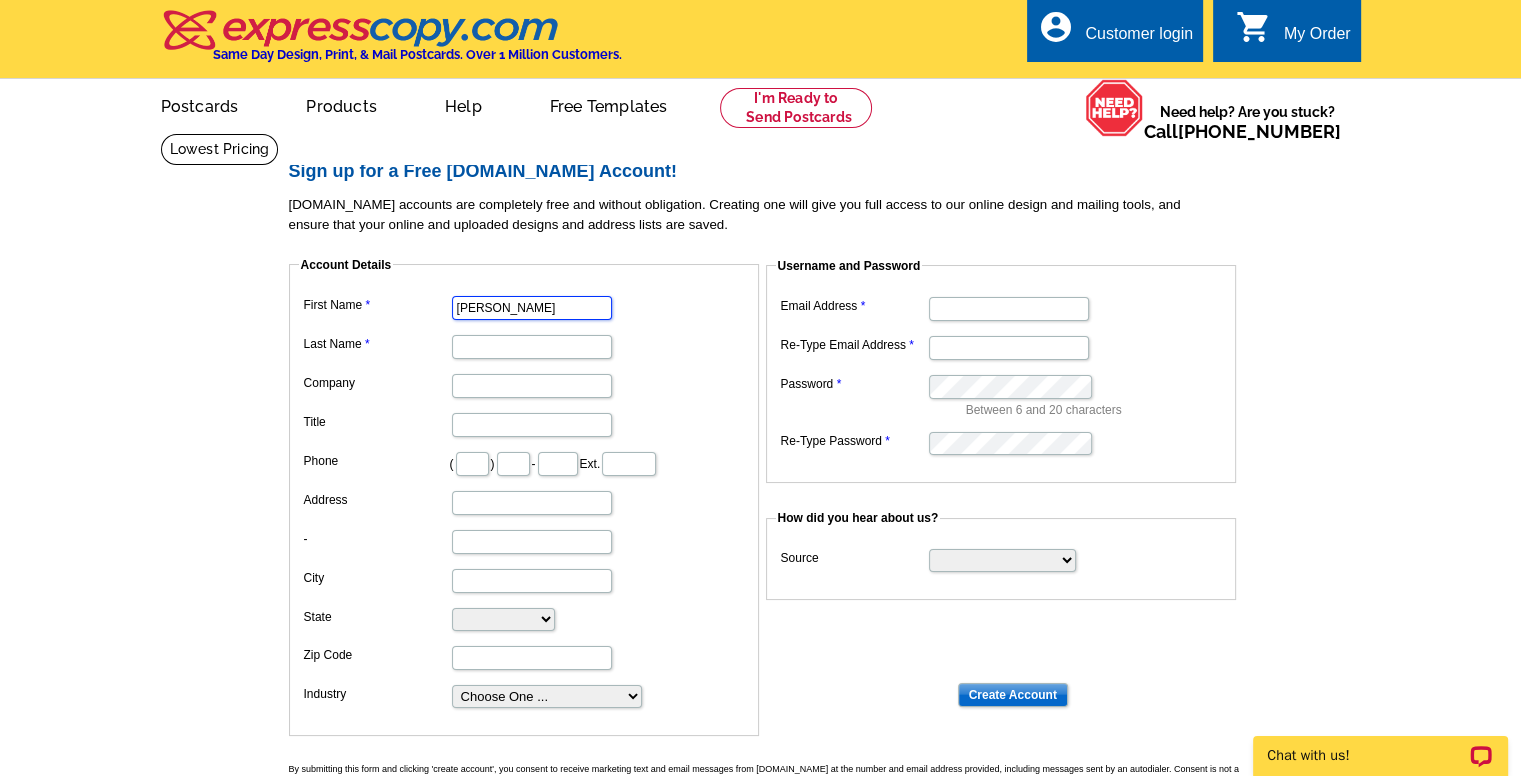 type on "[PERSON_NAME]" 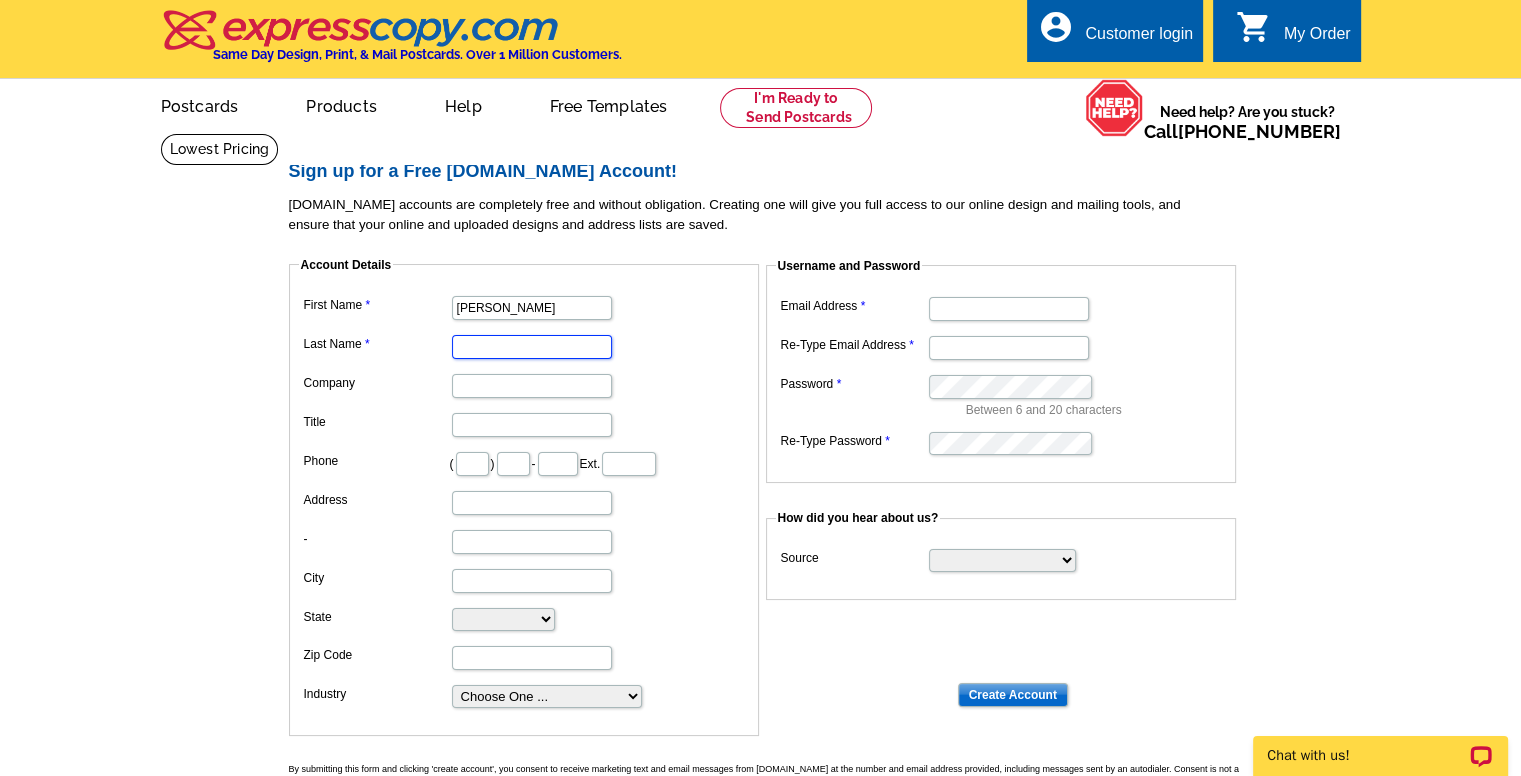 scroll, scrollTop: 0, scrollLeft: 0, axis: both 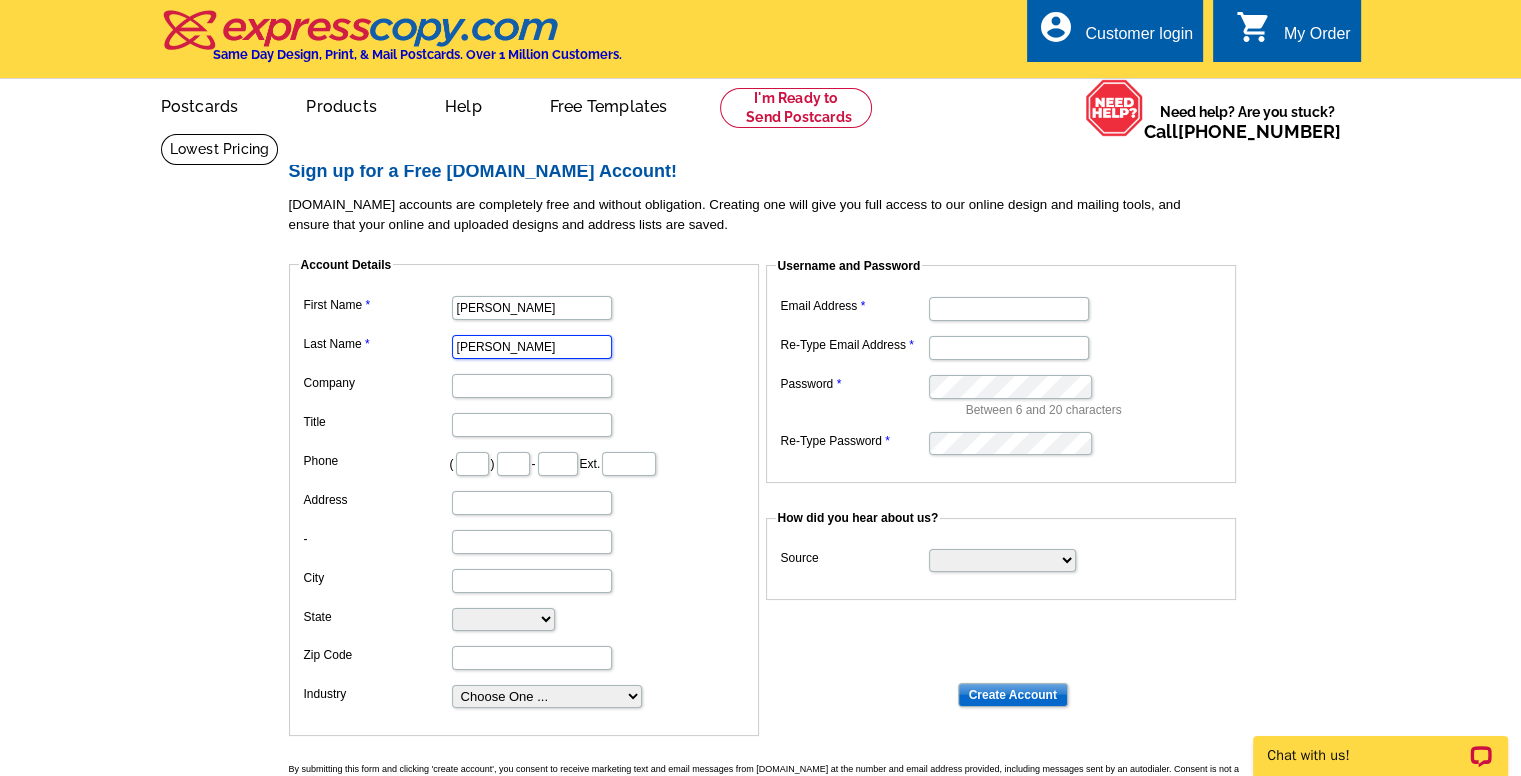 type on "[PERSON_NAME]" 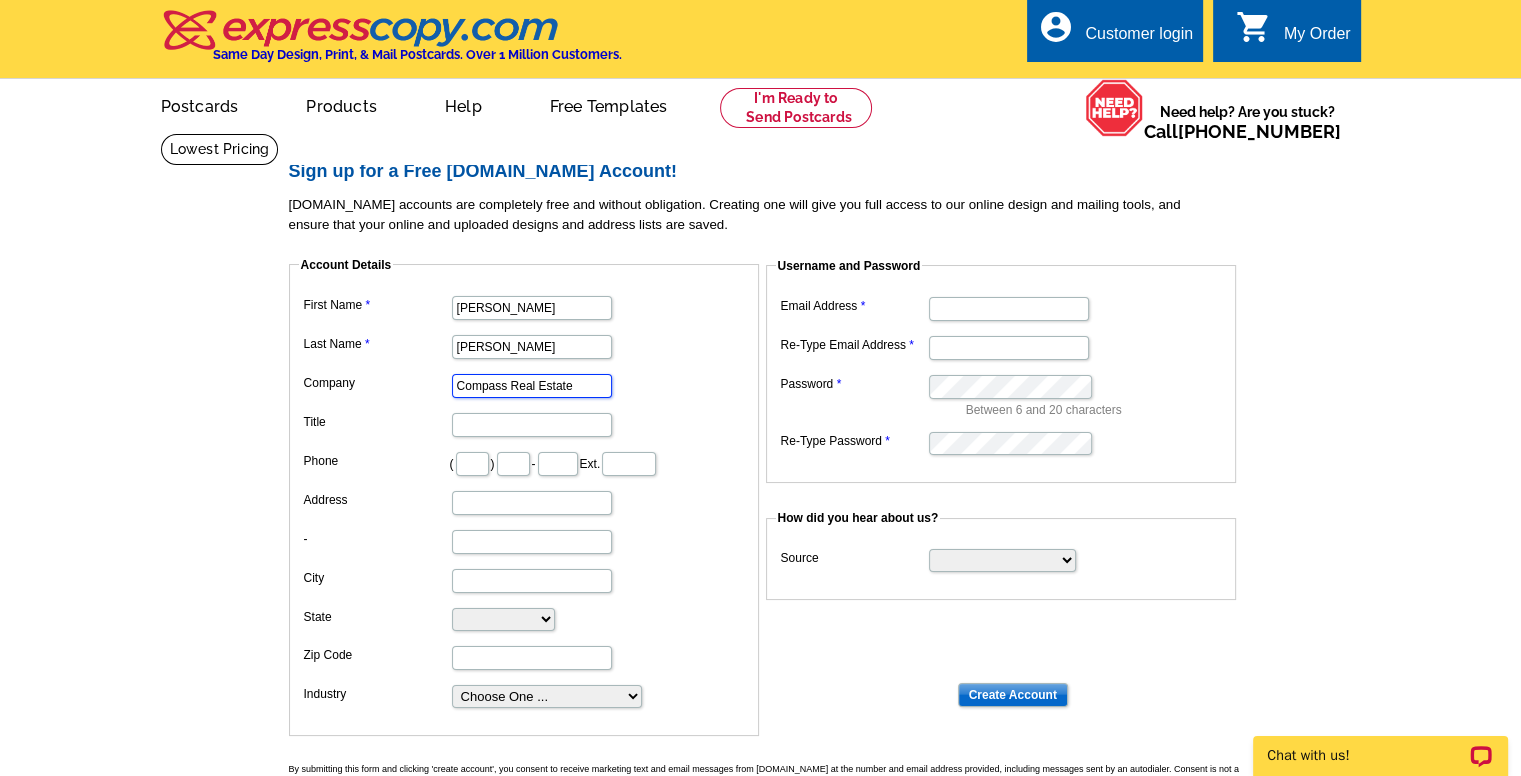 type on "Compass Real Estate" 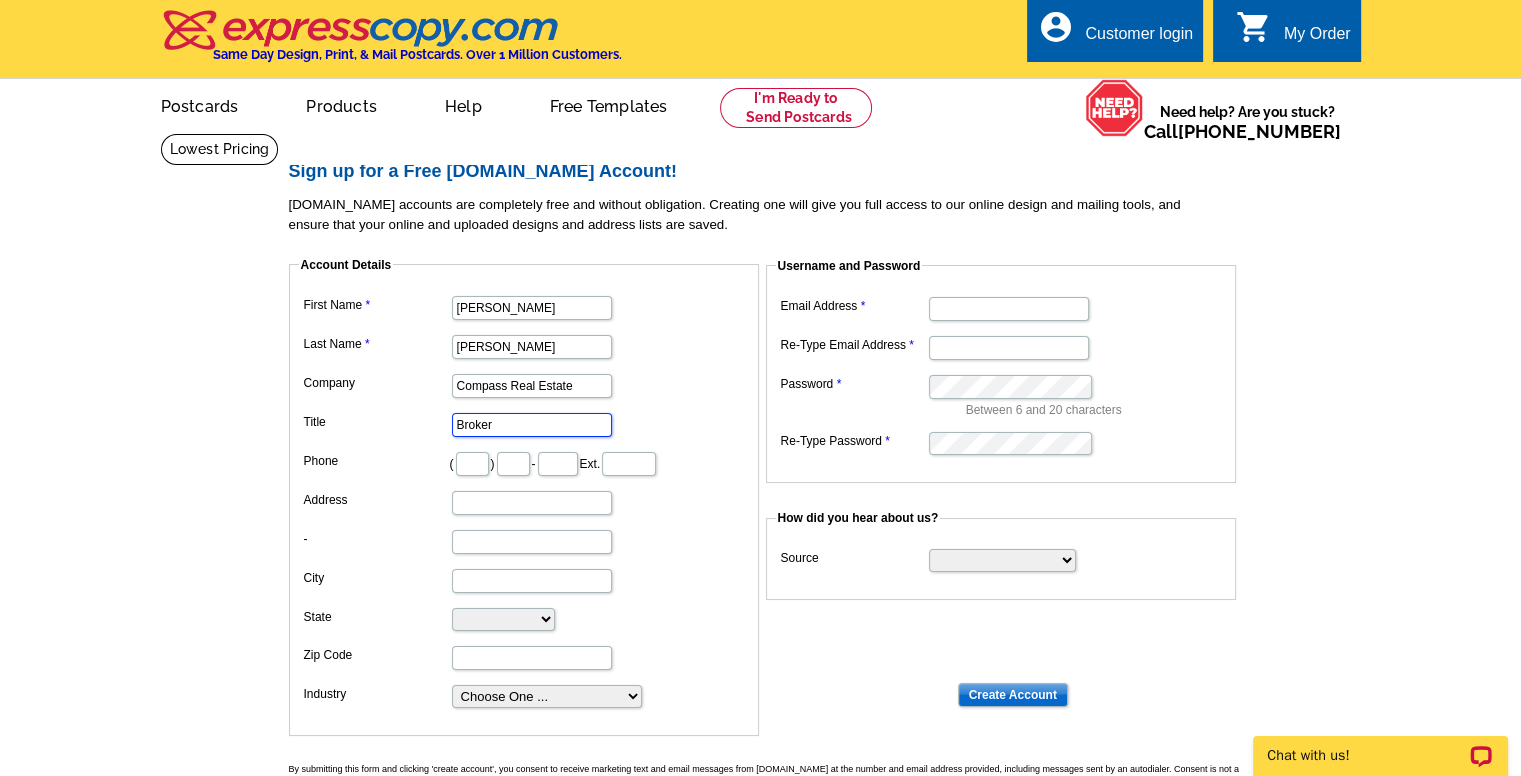 type on "Broker" 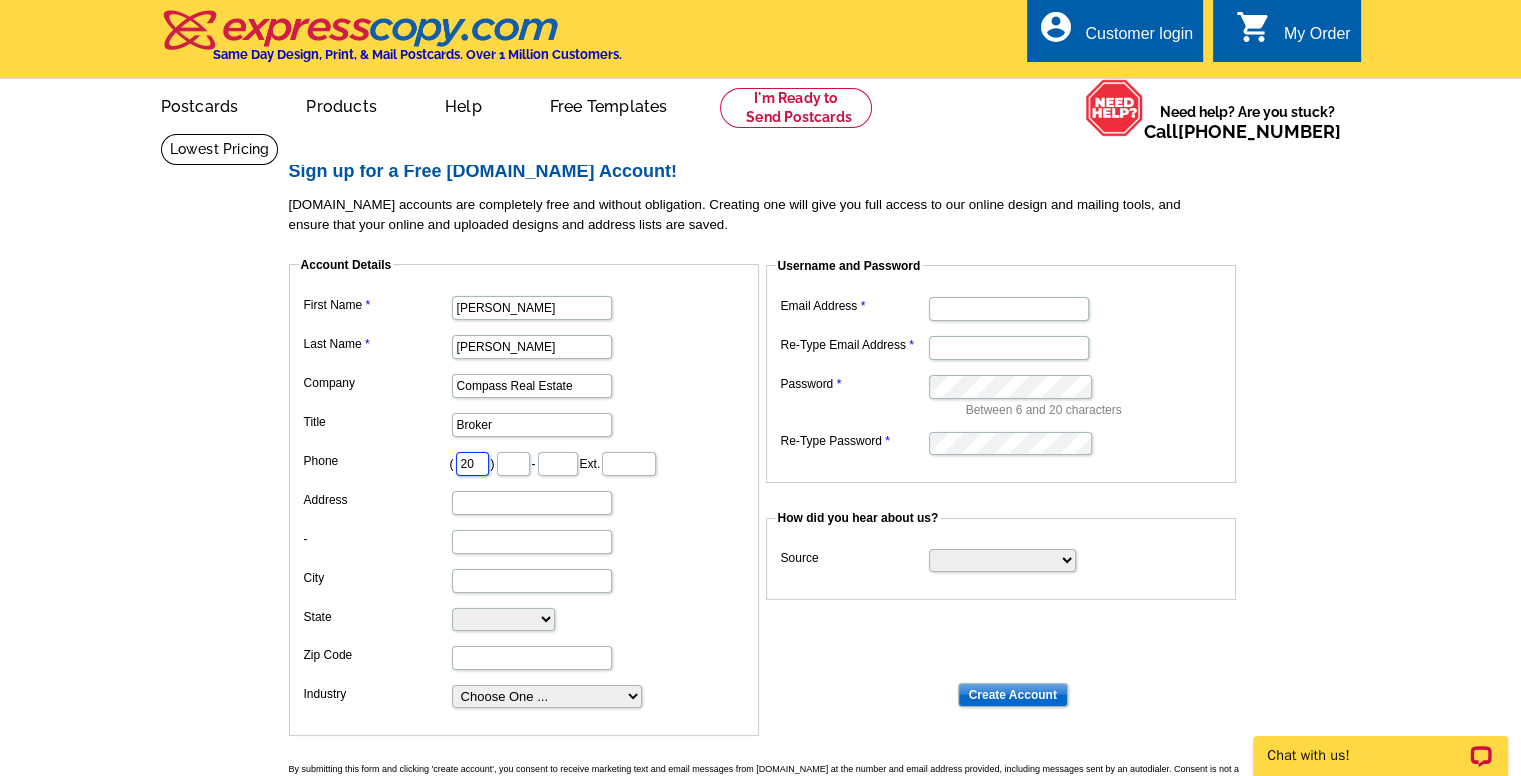 type on "206" 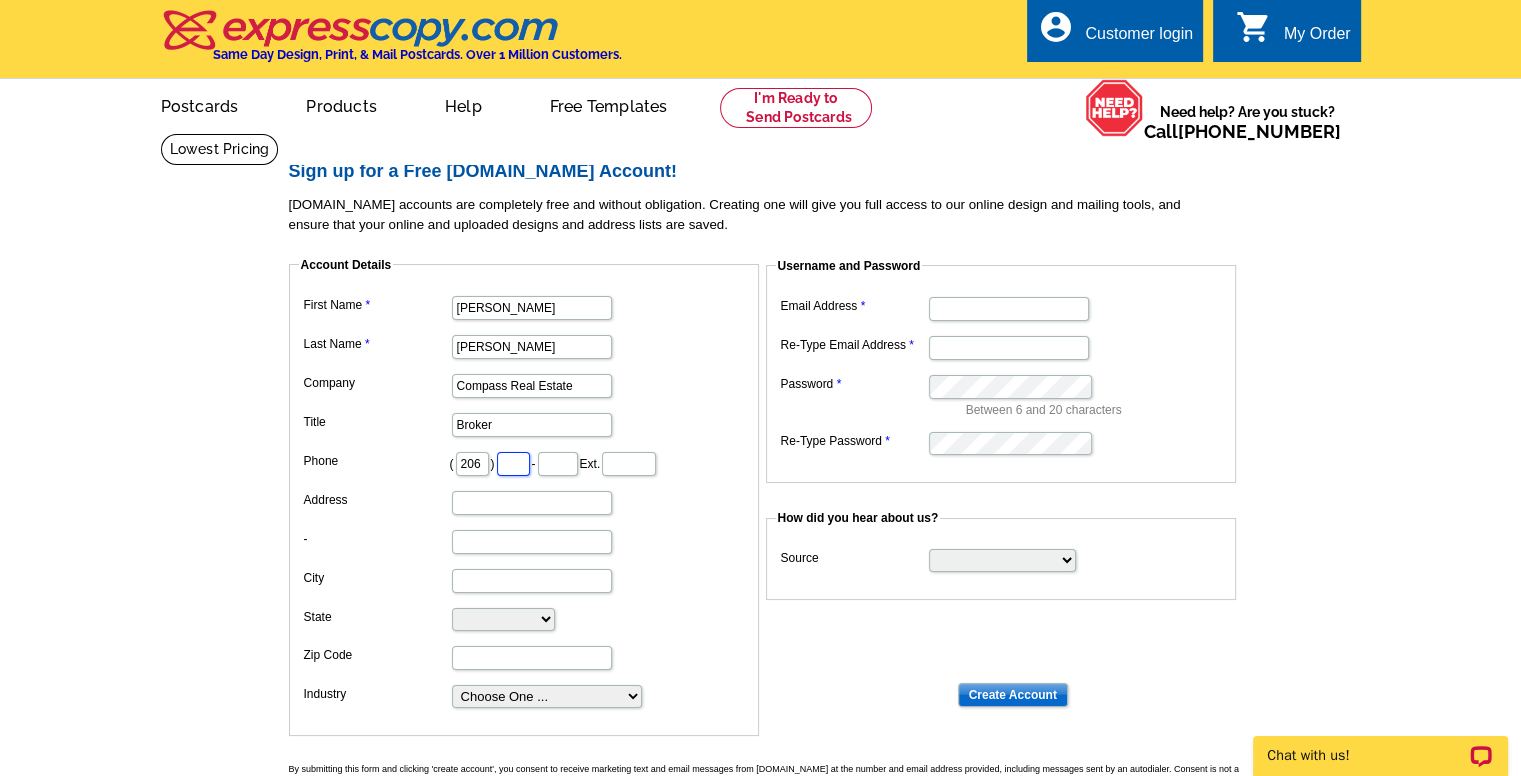 type on "999" 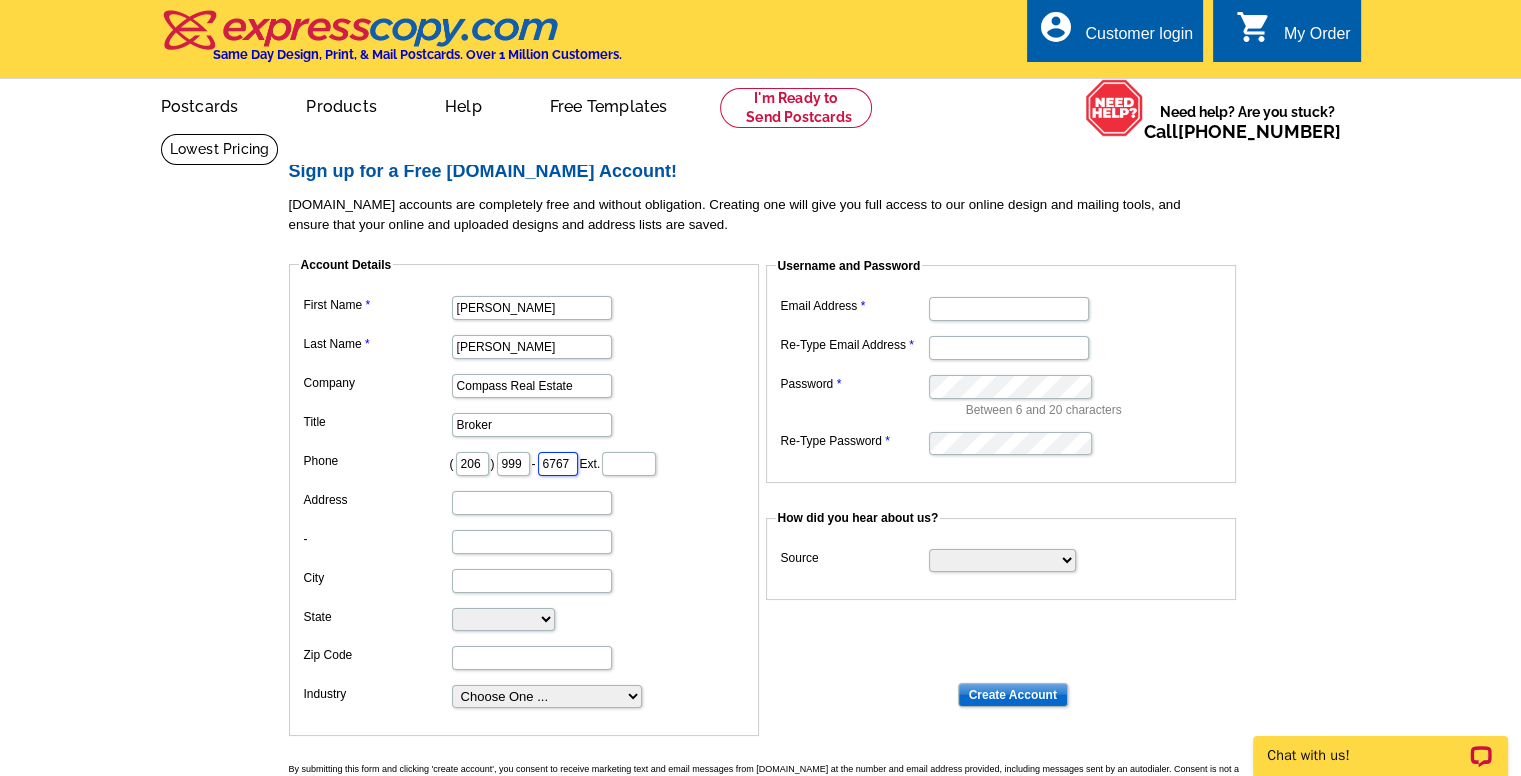 type on "1019 Columbia Pt" 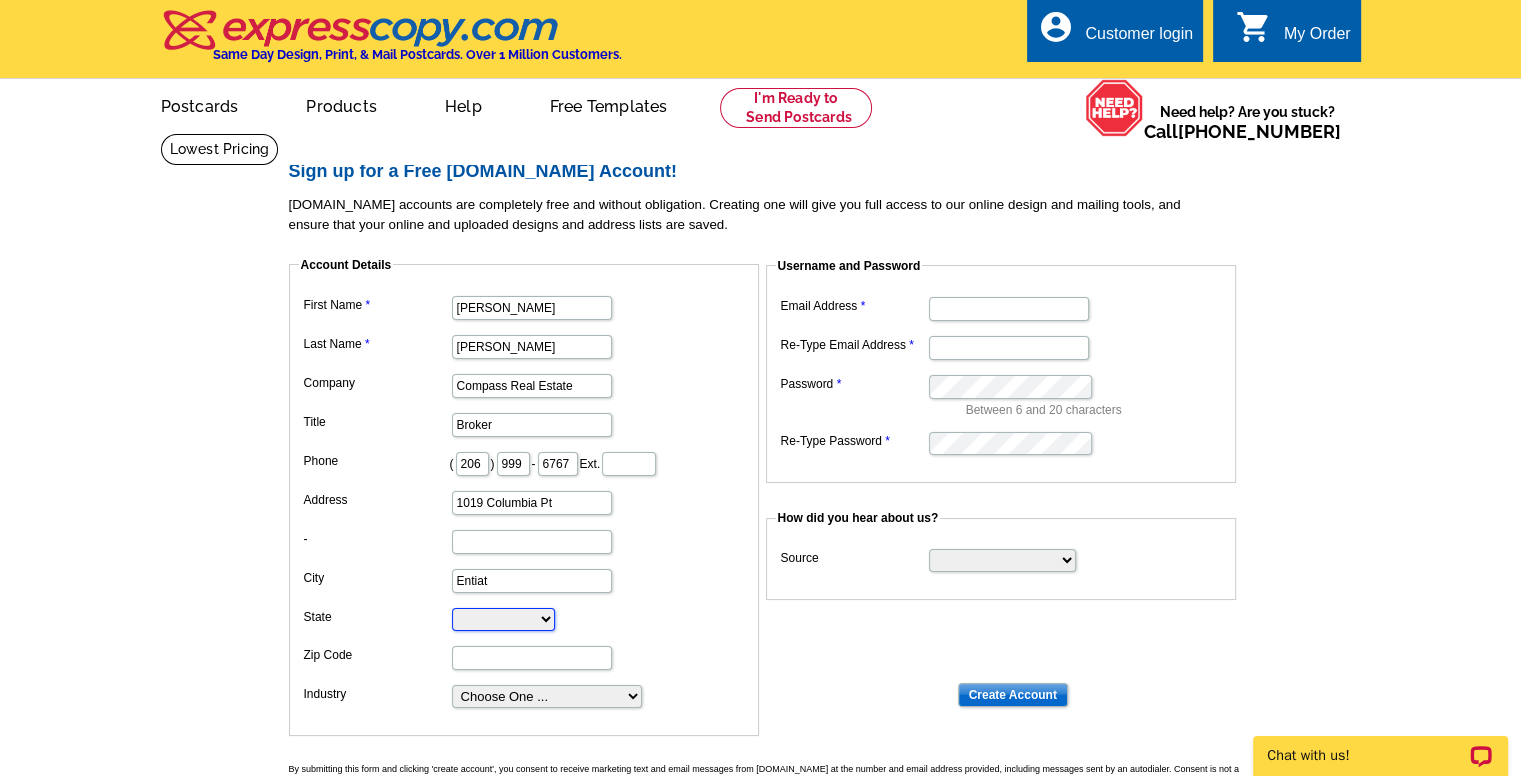 select on "WA" 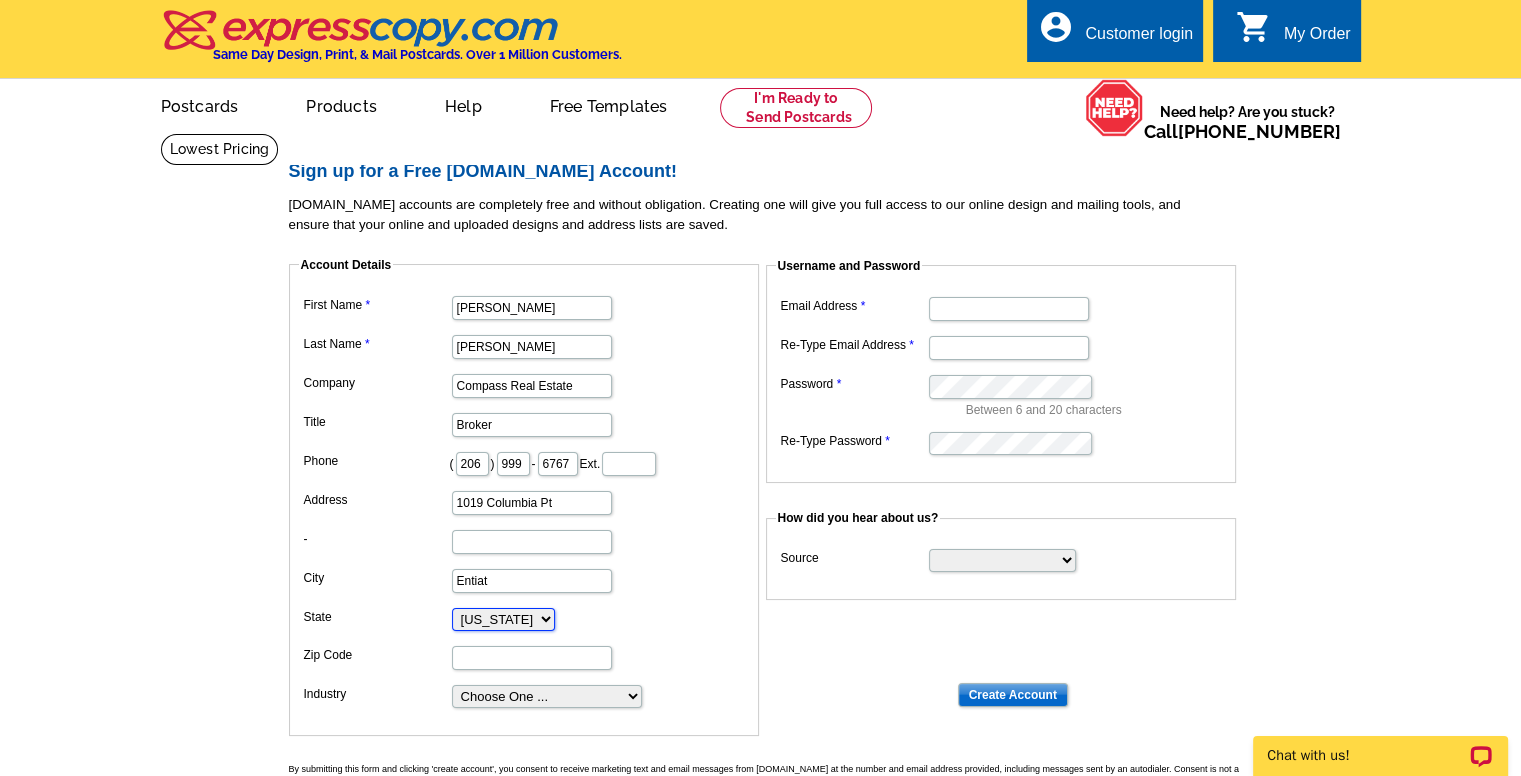 type on "98822" 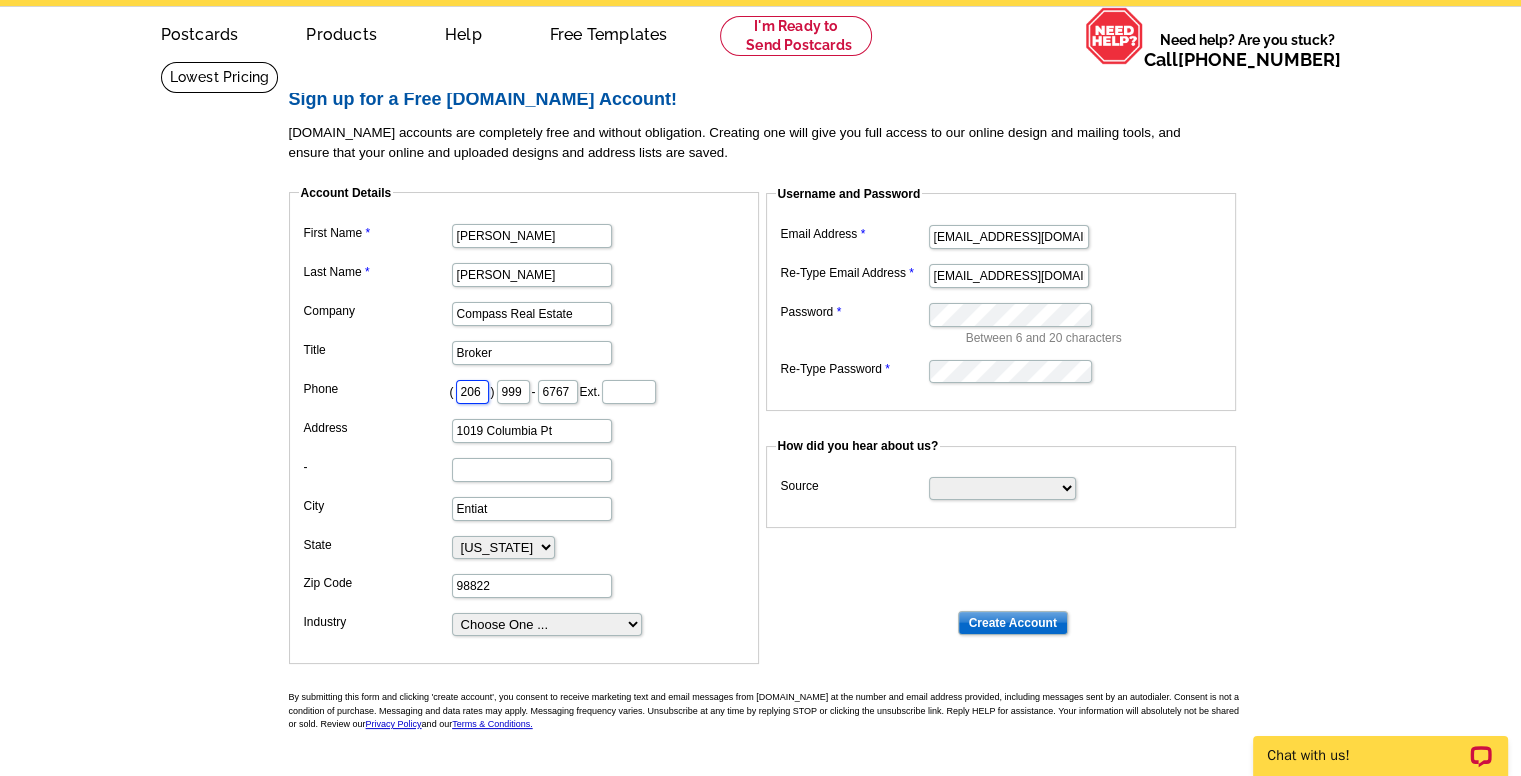scroll, scrollTop: 200, scrollLeft: 0, axis: vertical 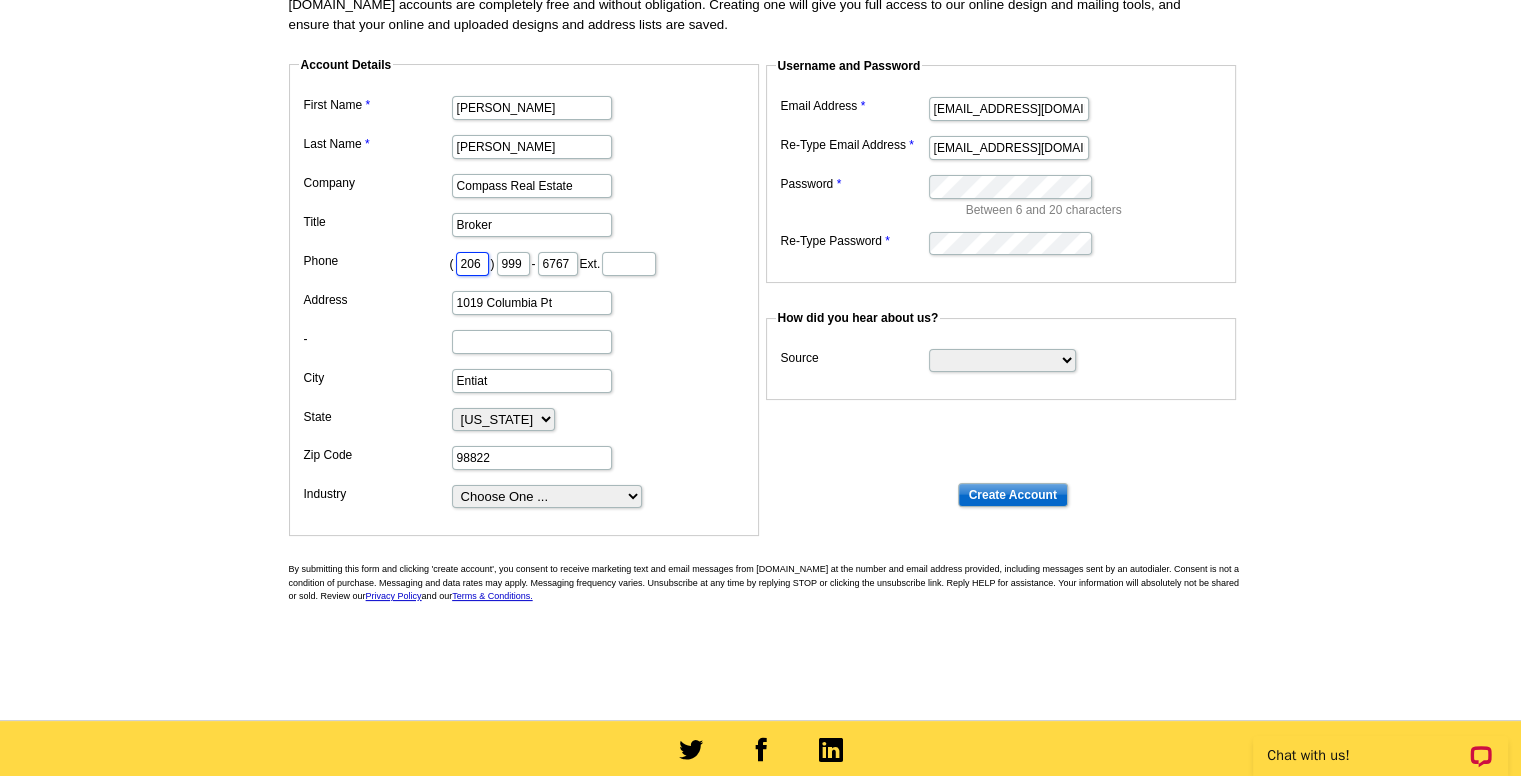 type on "206" 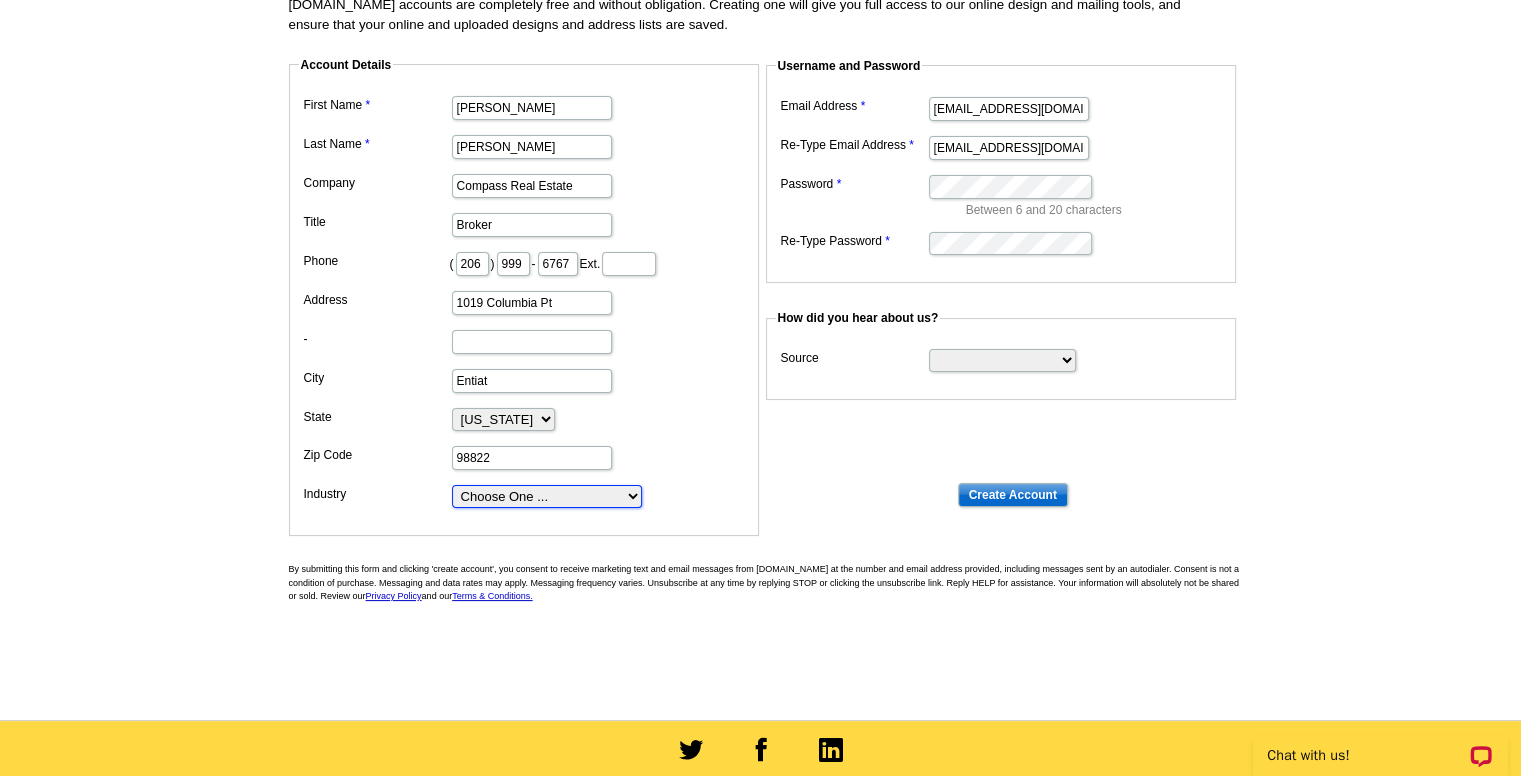 click on "Choose One ...
Residential Real Estate
Accounting
Agriculture
Architecture
Arts
Automotive
Business Services
Career Development/Training
Carpet Cleaning
Chiropractic
Commercial Real Estate
Communications
Computers/Electronics
Construction
Consulting
Daycare/Preschool
Dental
Education
Engineering
Entertainment
Environmental
Event Management
Financial
Fitness/gym
Government
Graphics/Design
Health & Beauty
Healthcare
Home Business
Home Inspection-Appraisal
Home Services
Home Services-Cleaning
Home Services-Exteriors
Home Services-HVAC
Home Services-Interior
Home Services-Interior Design
Home Services-Interiors
Home Services-Painting
Home Services-Plumbing
Human Resources
Insurance
Landscape/Yard
Legal Services
Manufacturing
Medical" at bounding box center [547, 496] 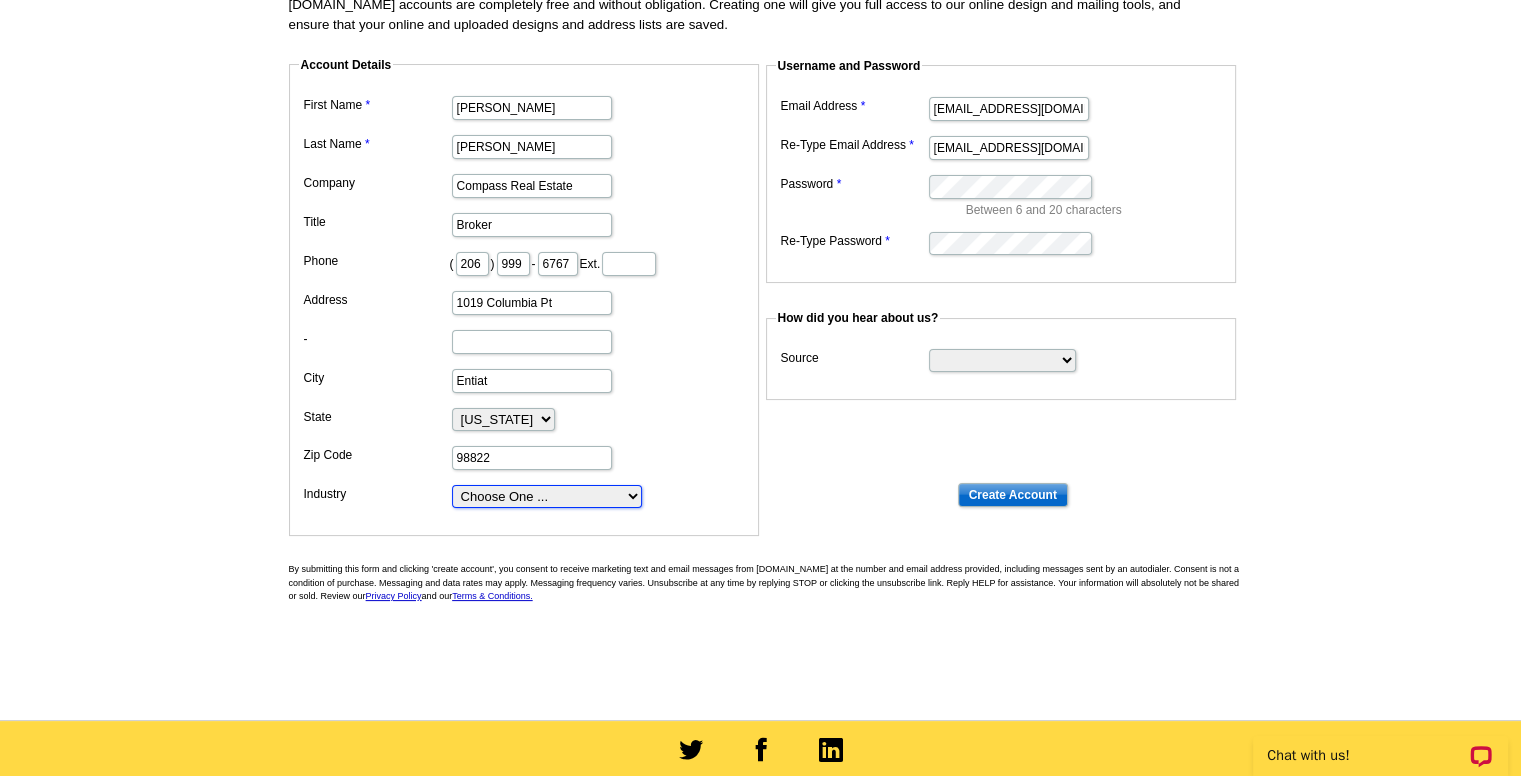 select on "2" 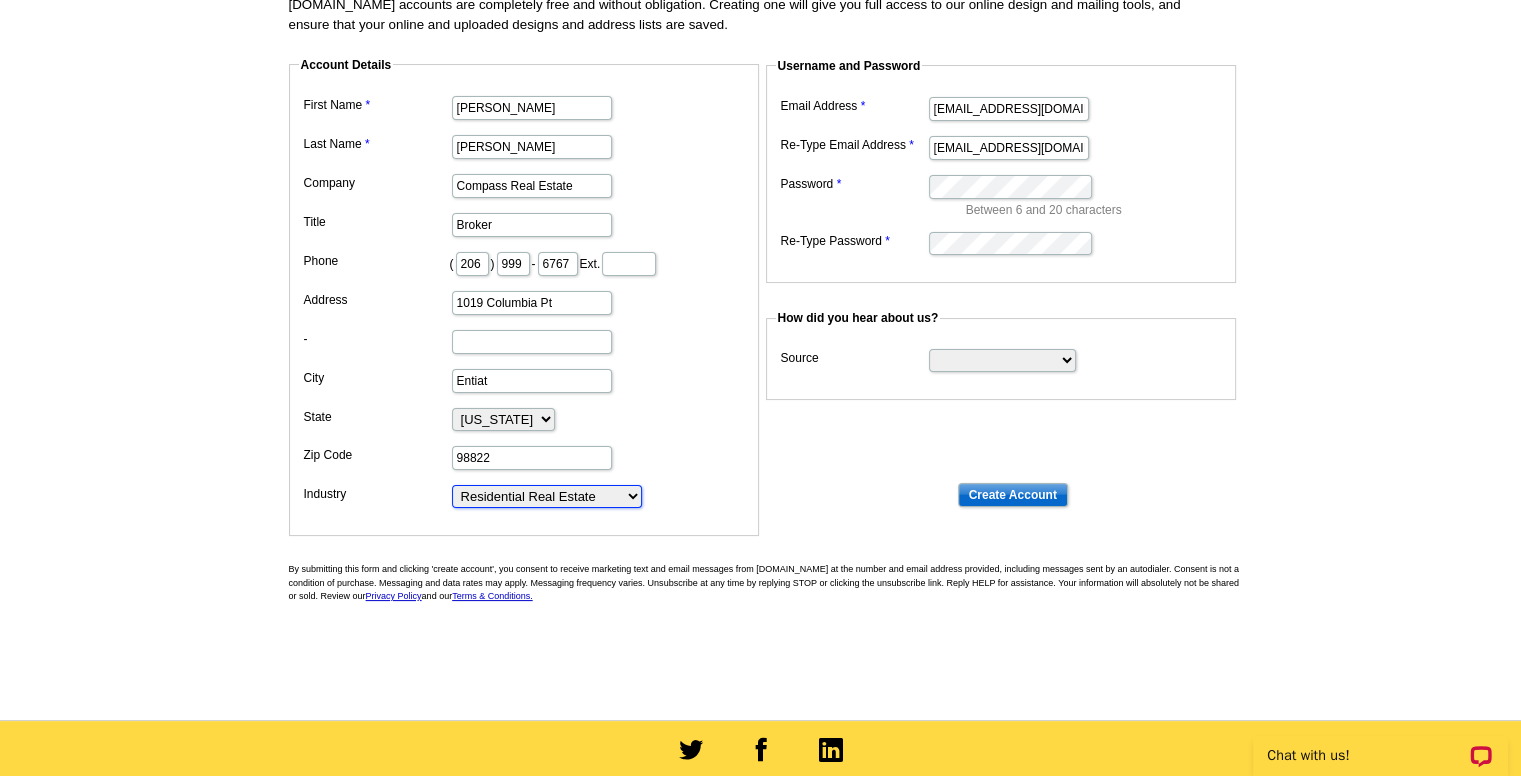 click on "Choose One ...
Residential Real Estate
Accounting
Agriculture
Architecture
Arts
Automotive
Business Services
Career Development/Training
Carpet Cleaning
Chiropractic
Commercial Real Estate
Communications
Computers/Electronics
Construction
Consulting
Daycare/Preschool
Dental
Education
Engineering
Entertainment
Environmental
Event Management
Financial
Fitness/gym
Government
Graphics/Design
Health & Beauty
Healthcare
Home Business
Home Inspection-Appraisal
Home Services
Home Services-Cleaning
Home Services-Exteriors
Home Services-HVAC
Home Services-Interior
Home Services-Interior Design
Home Services-Interiors
Home Services-Painting
Home Services-Plumbing
Human Resources
Insurance
Landscape/Yard
Legal Services
Manufacturing
Medical" at bounding box center (547, 496) 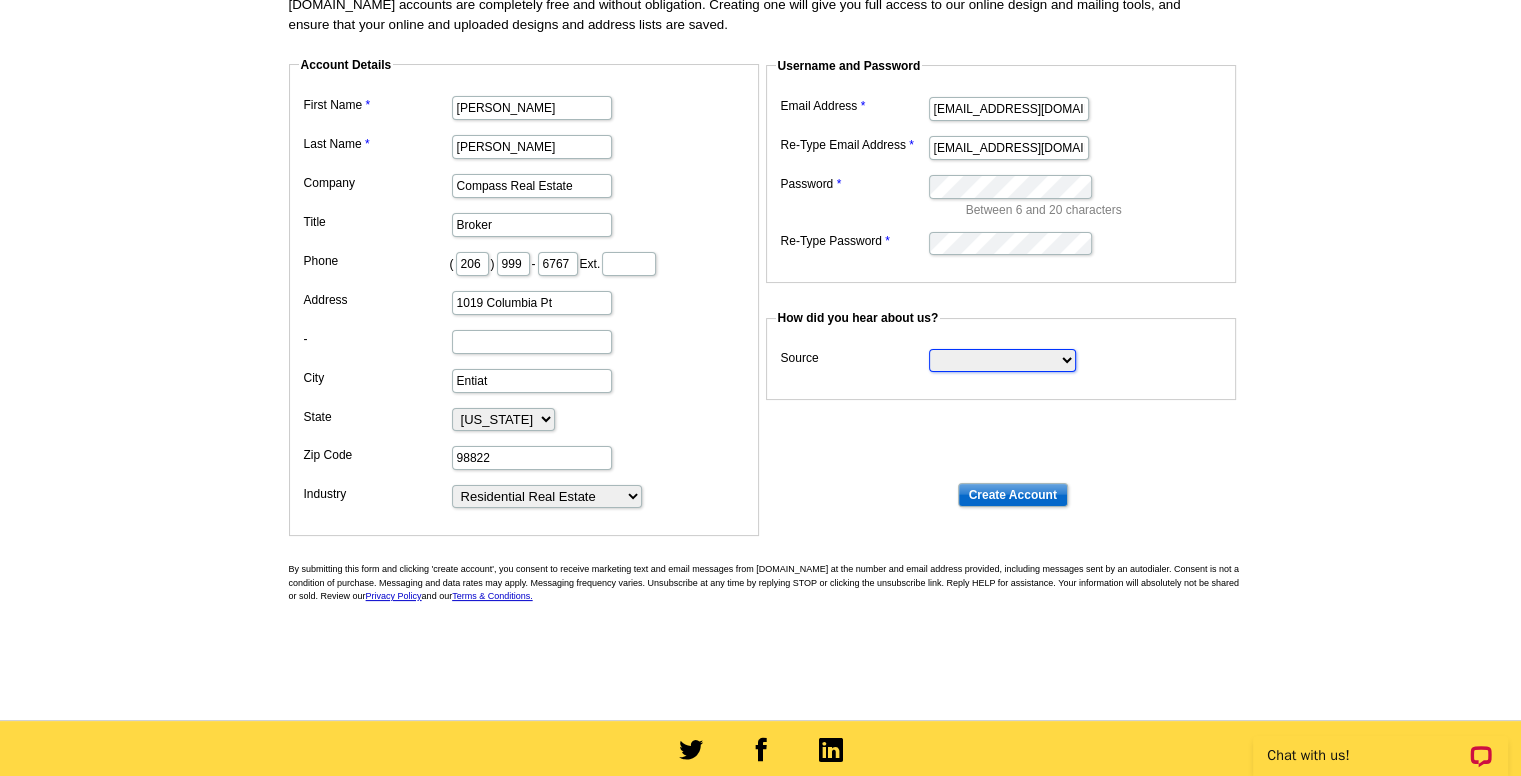 click on "Search Engine
Television Ad
Direct Mail Postcard
Email
Referred by a friend
Other" at bounding box center [1002, 360] 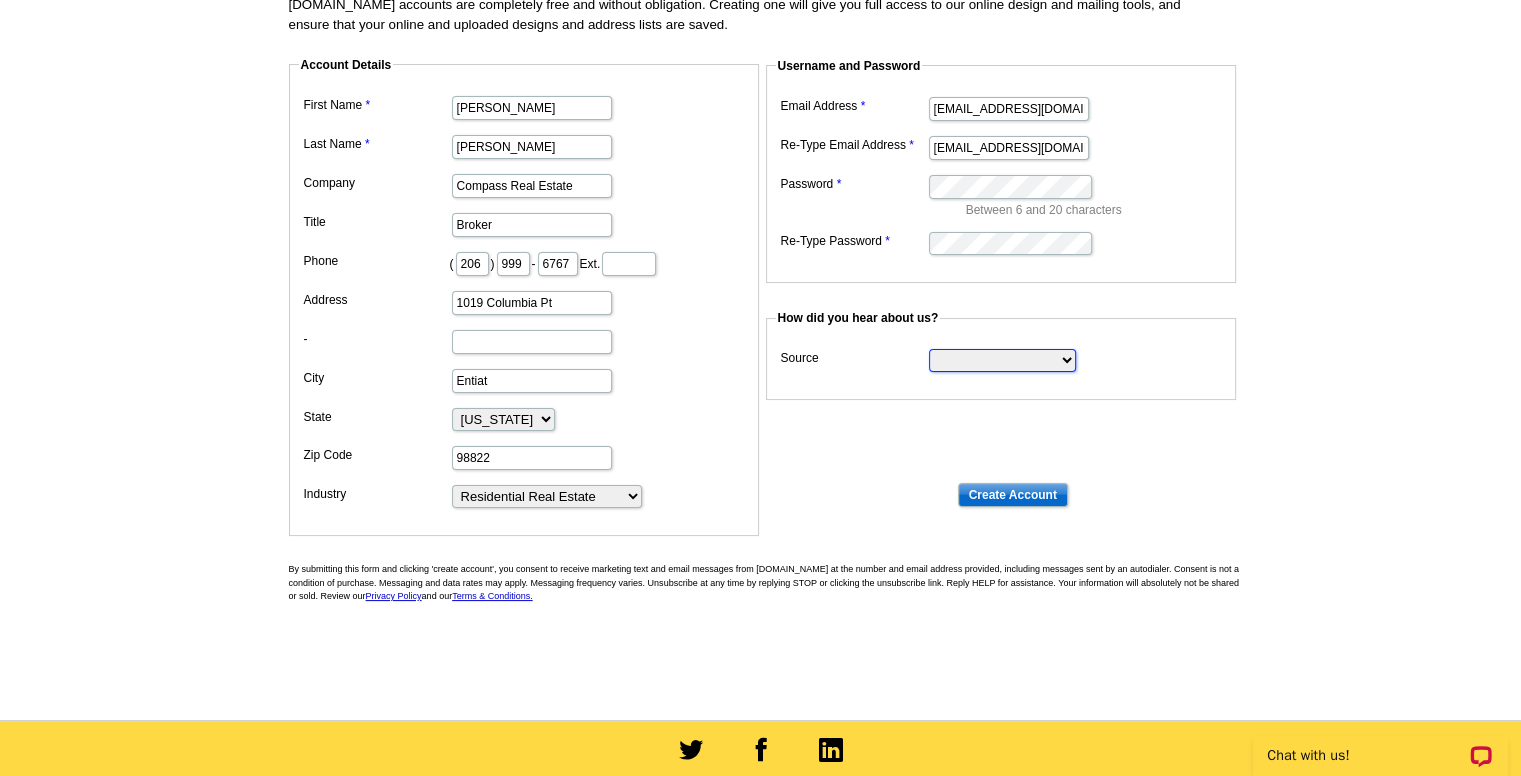select on "other" 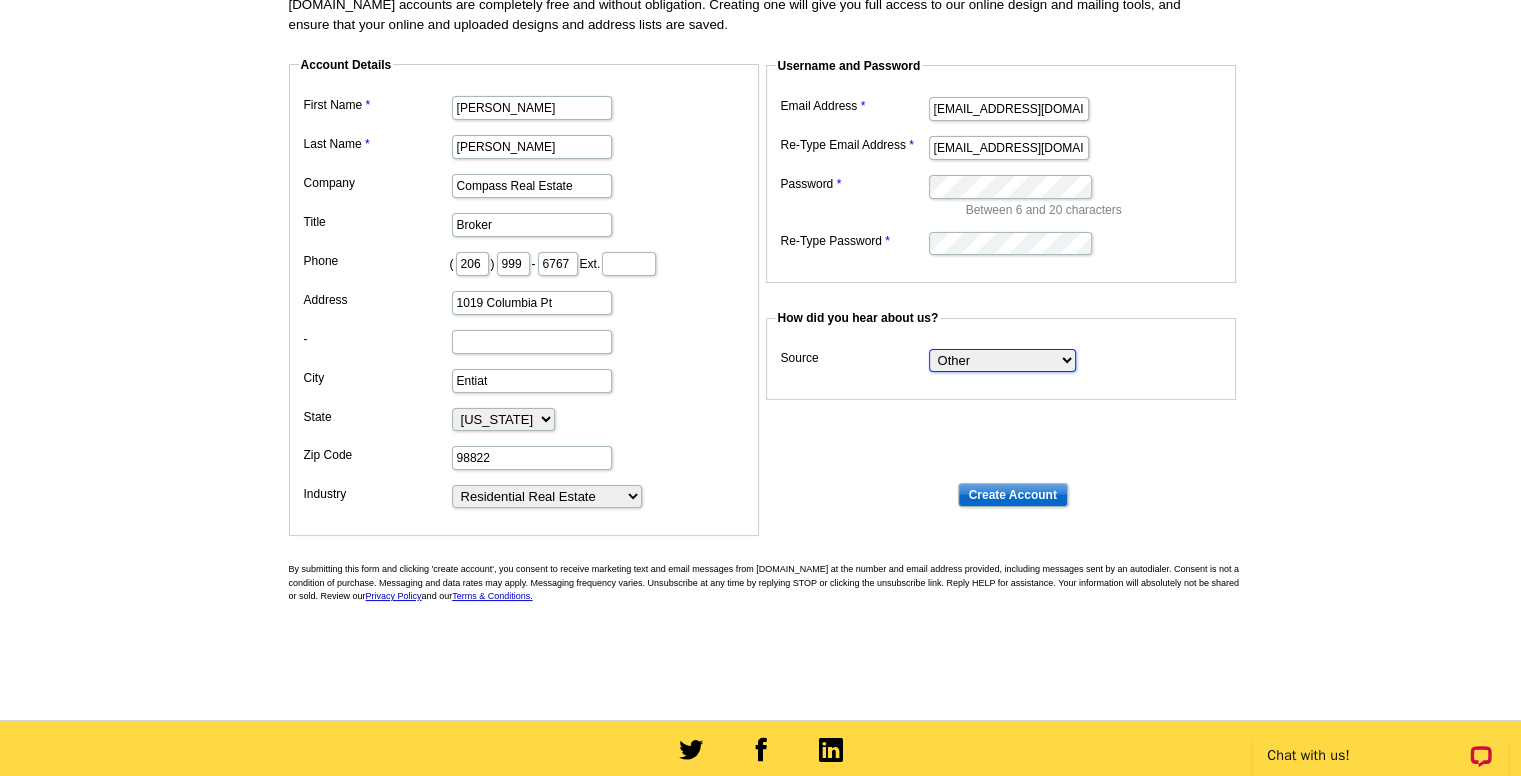 click on "Search Engine
Television Ad
Direct Mail Postcard
Email
Referred by a friend
Other" at bounding box center [1002, 360] 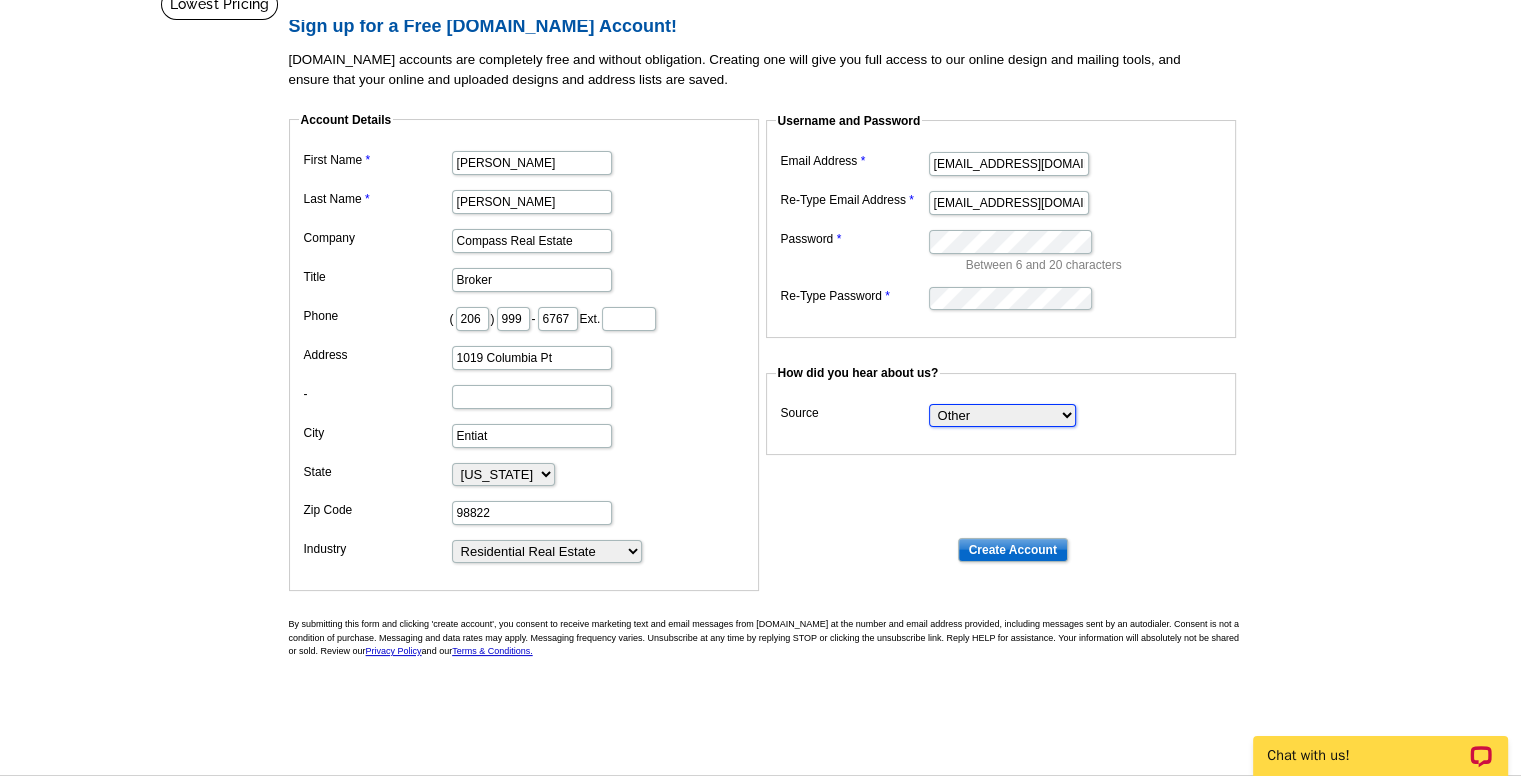 scroll, scrollTop: 100, scrollLeft: 0, axis: vertical 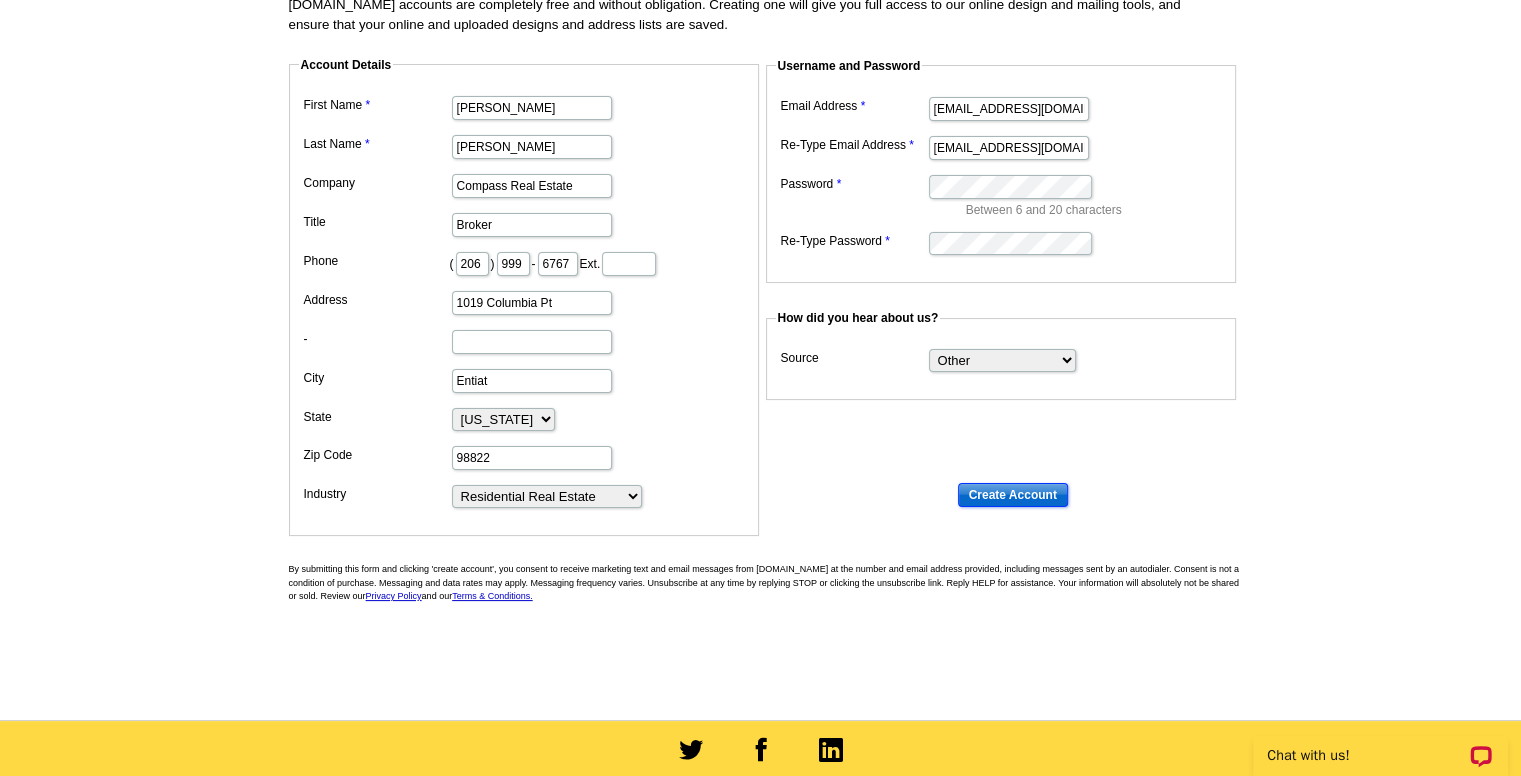 click on "Create Account" at bounding box center (1013, 495) 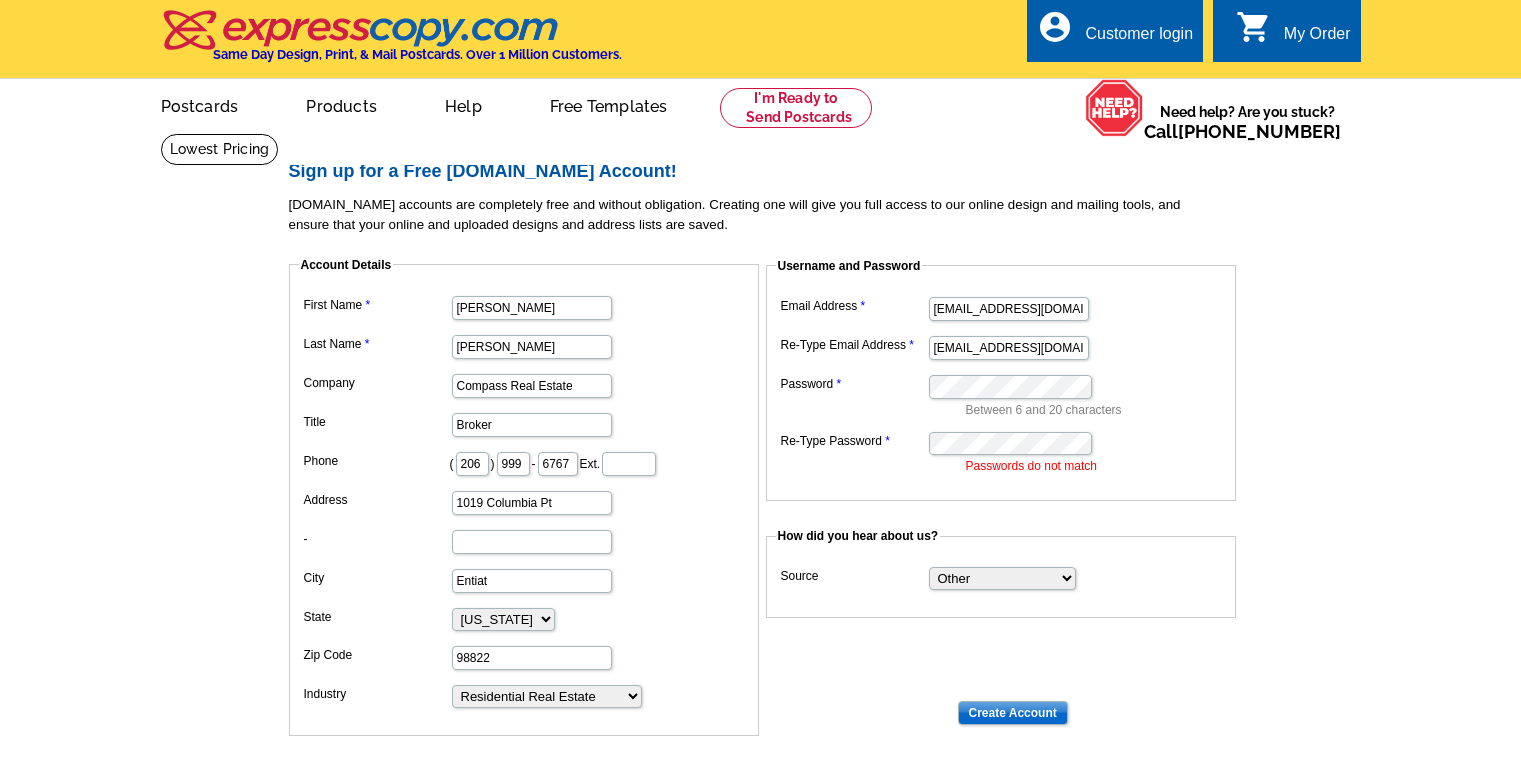 scroll, scrollTop: 0, scrollLeft: 0, axis: both 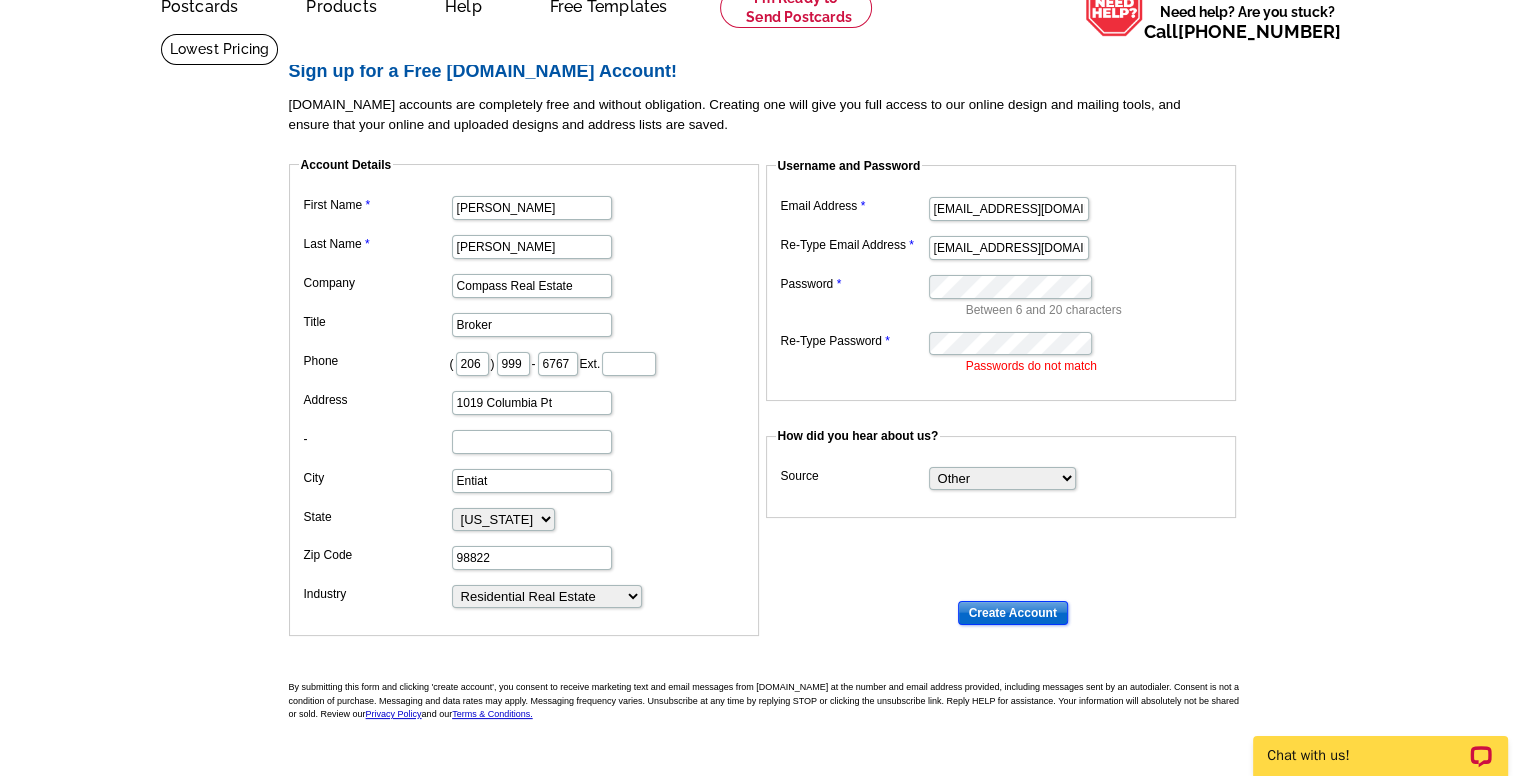 click on "Create Account" at bounding box center (1013, 613) 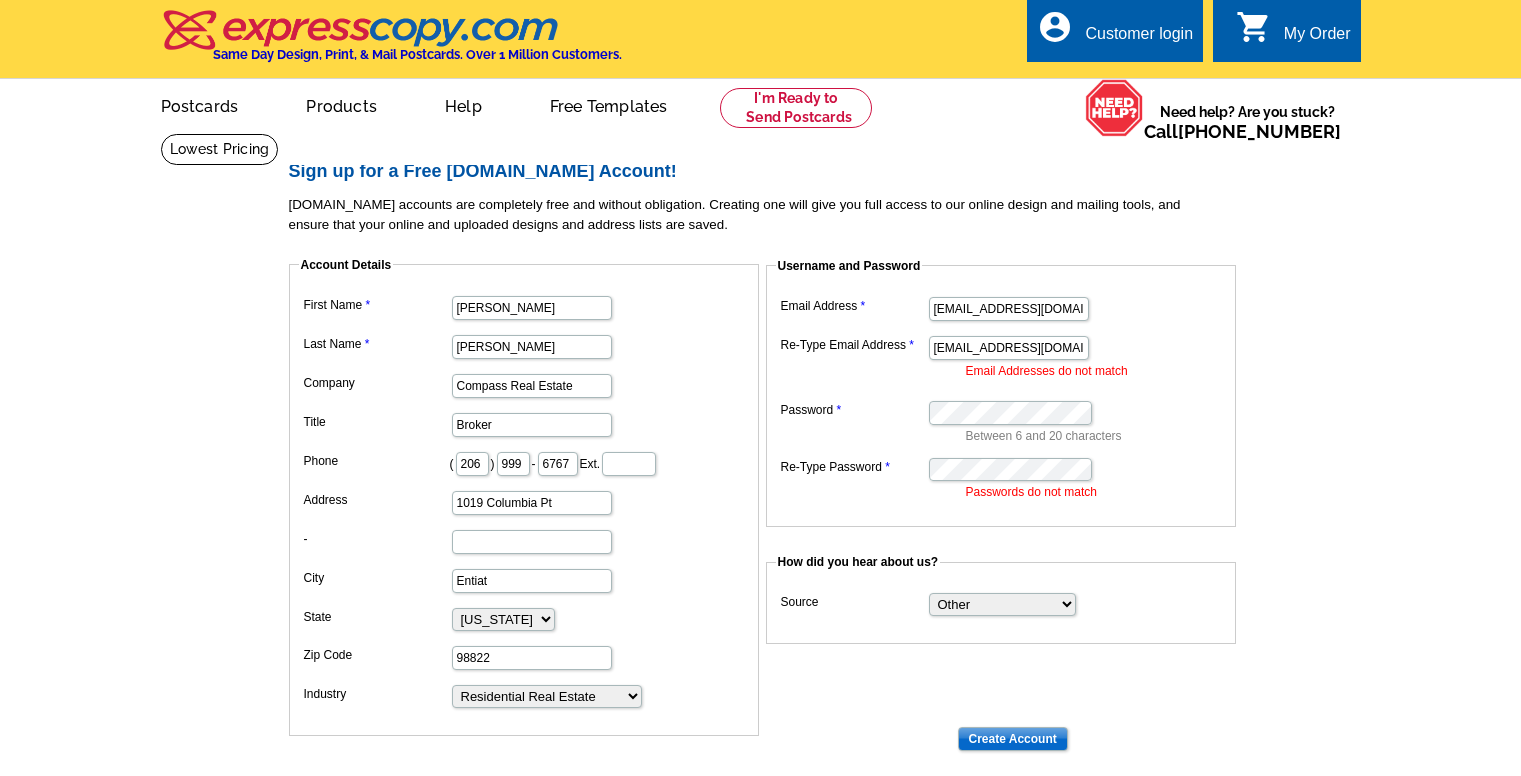 scroll, scrollTop: 0, scrollLeft: 0, axis: both 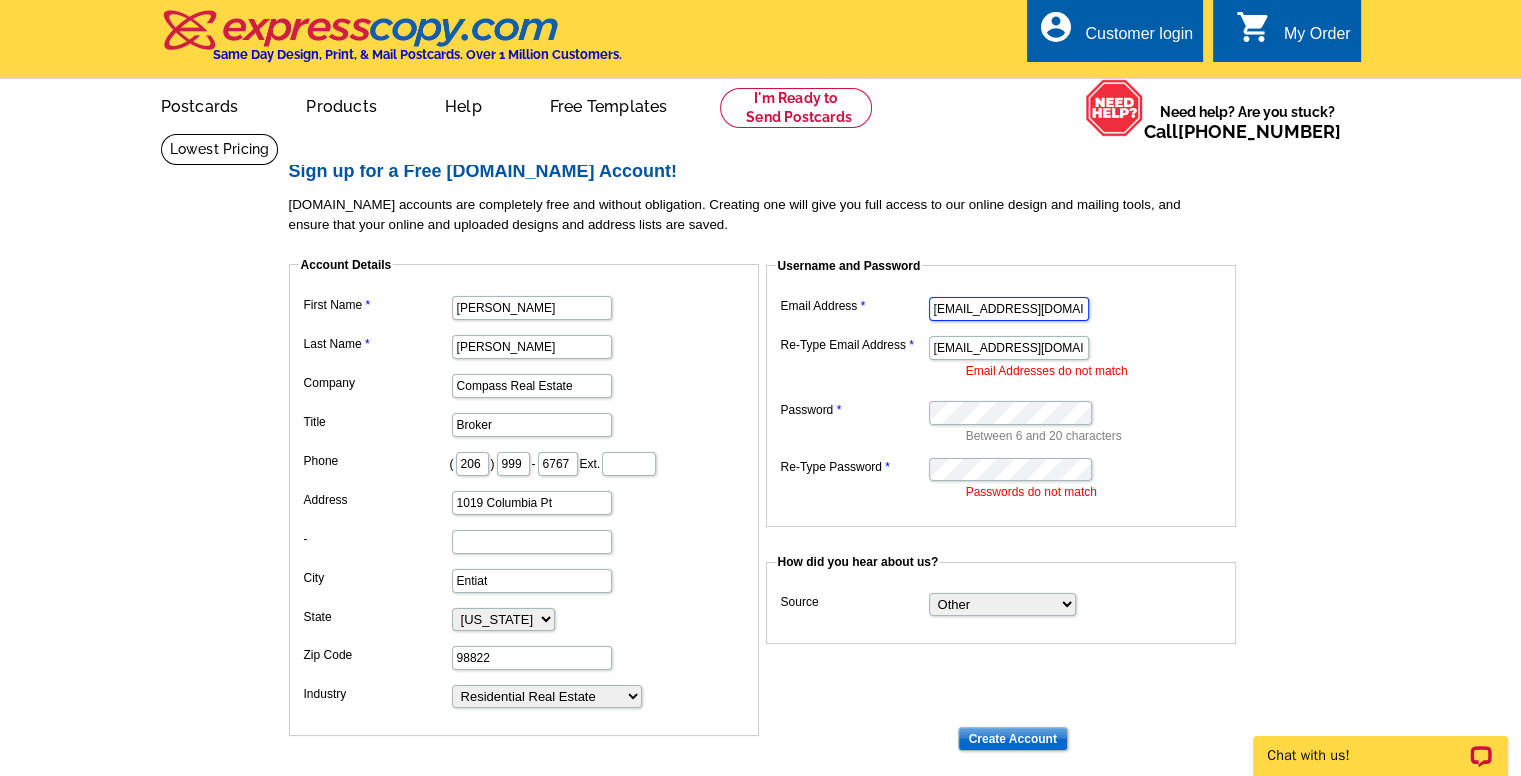 click on "[EMAIL_ADDRESS][DOMAIN_NAME]" at bounding box center [1009, 309] 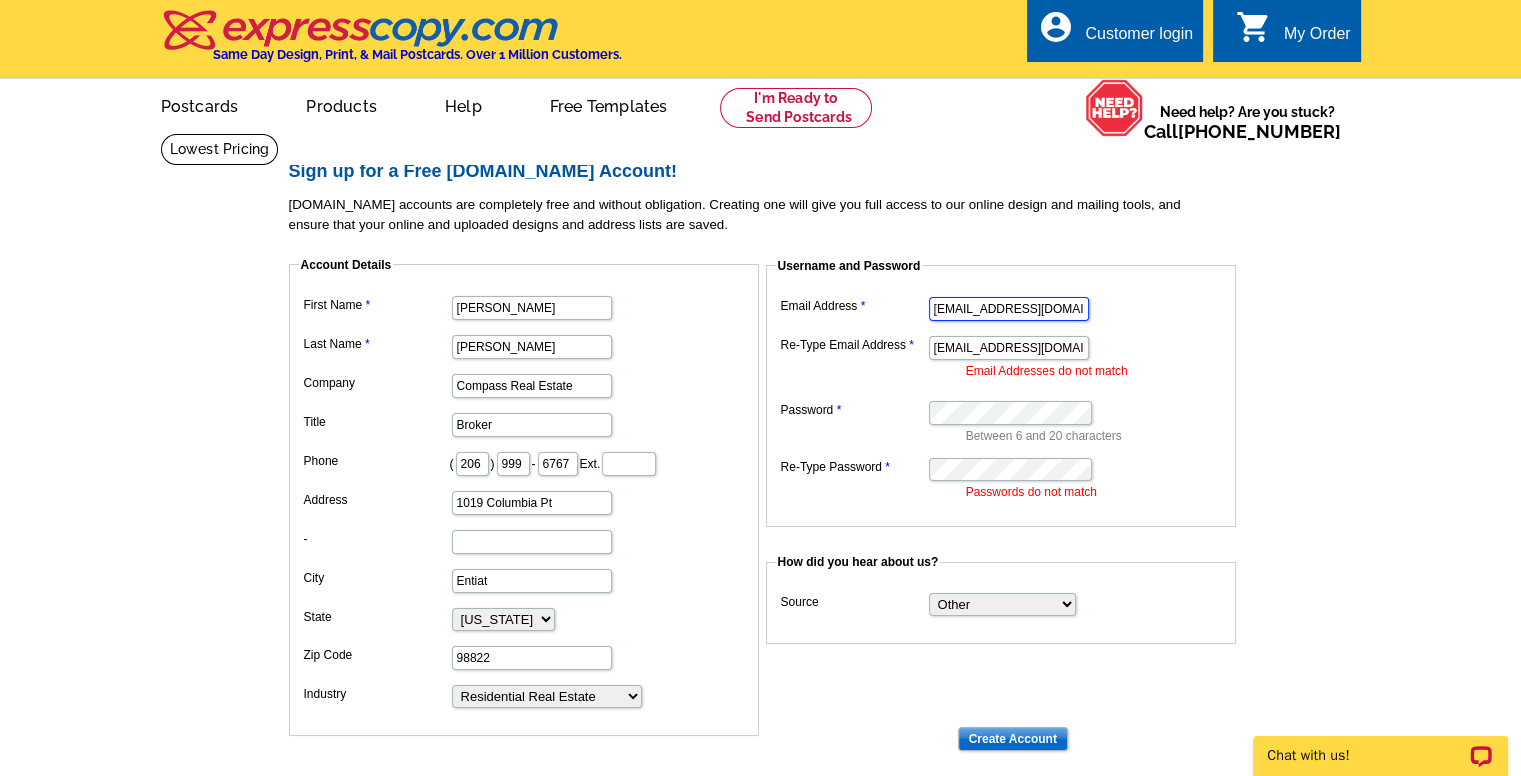 type on "[EMAIL_ADDRESS][DOMAIN_NAME]" 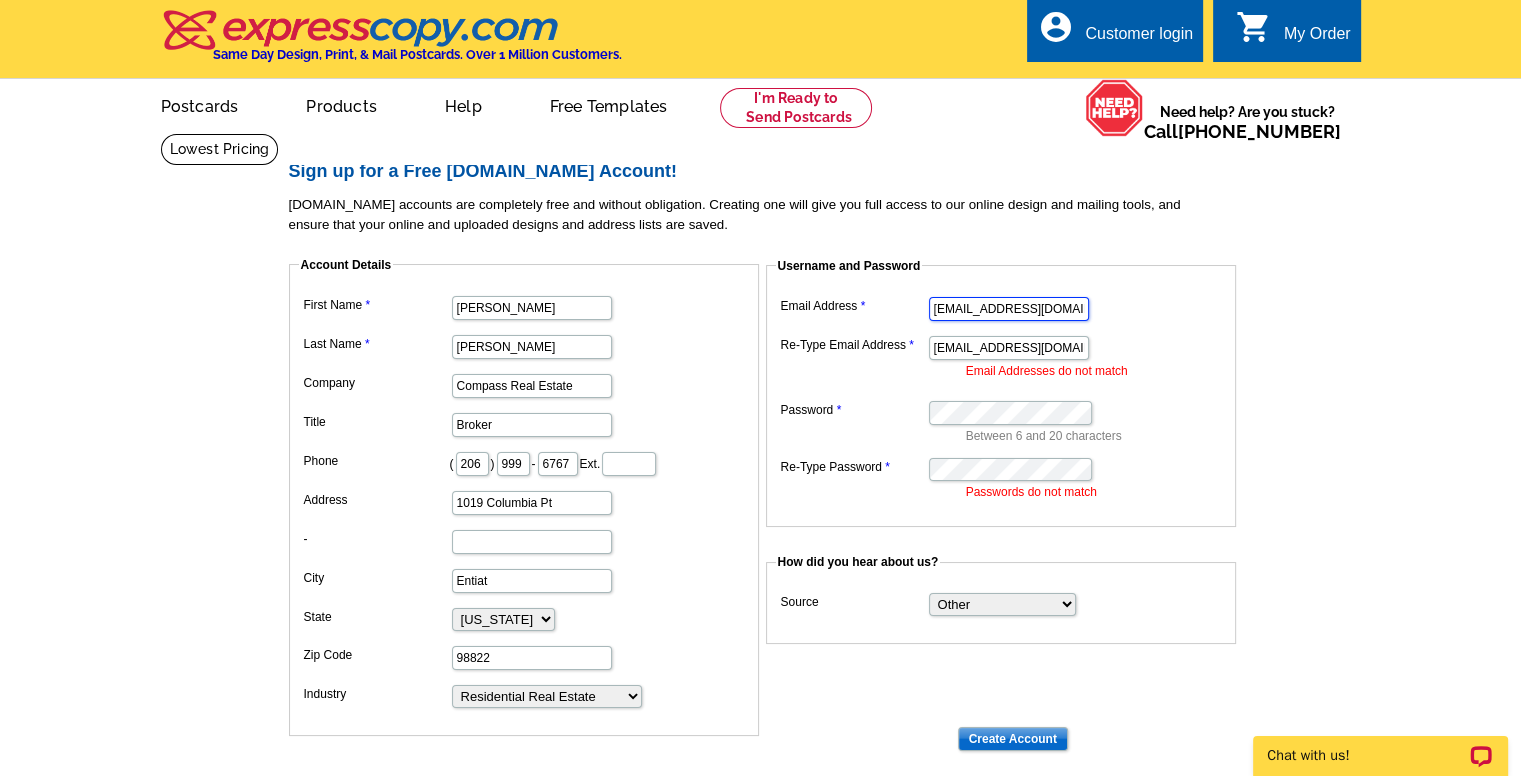 scroll, scrollTop: 0, scrollLeft: 0, axis: both 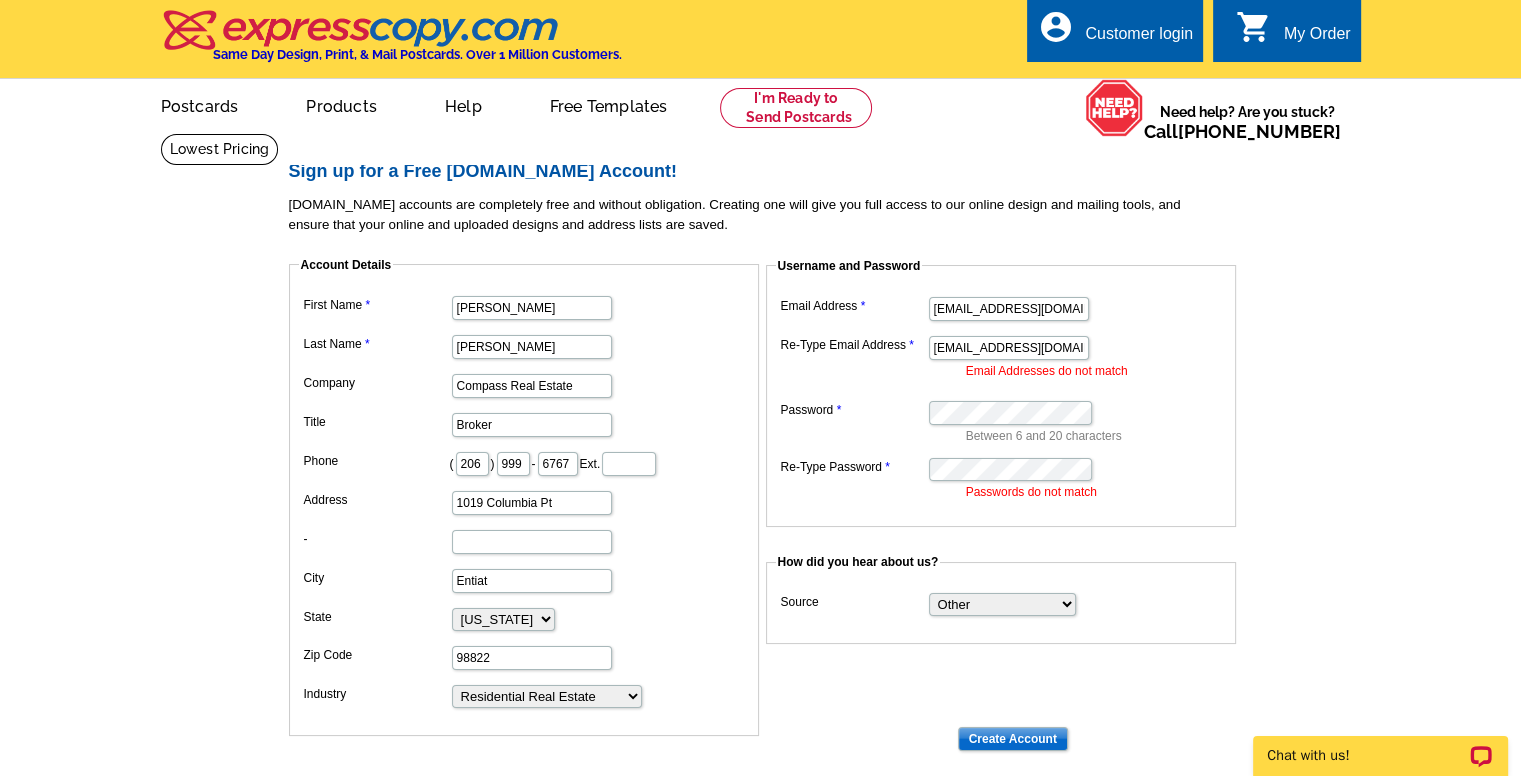 click on "Email Address
[EMAIL_ADDRESS][DOMAIN_NAME]
Re-Type Email Address
[EMAIL_ADDRESS][DOMAIN_NAME]
Email Addresses do not match
Password
Between 6 and 20 characters
Re-Type Password
Passwords do not match" at bounding box center (1001, 396) 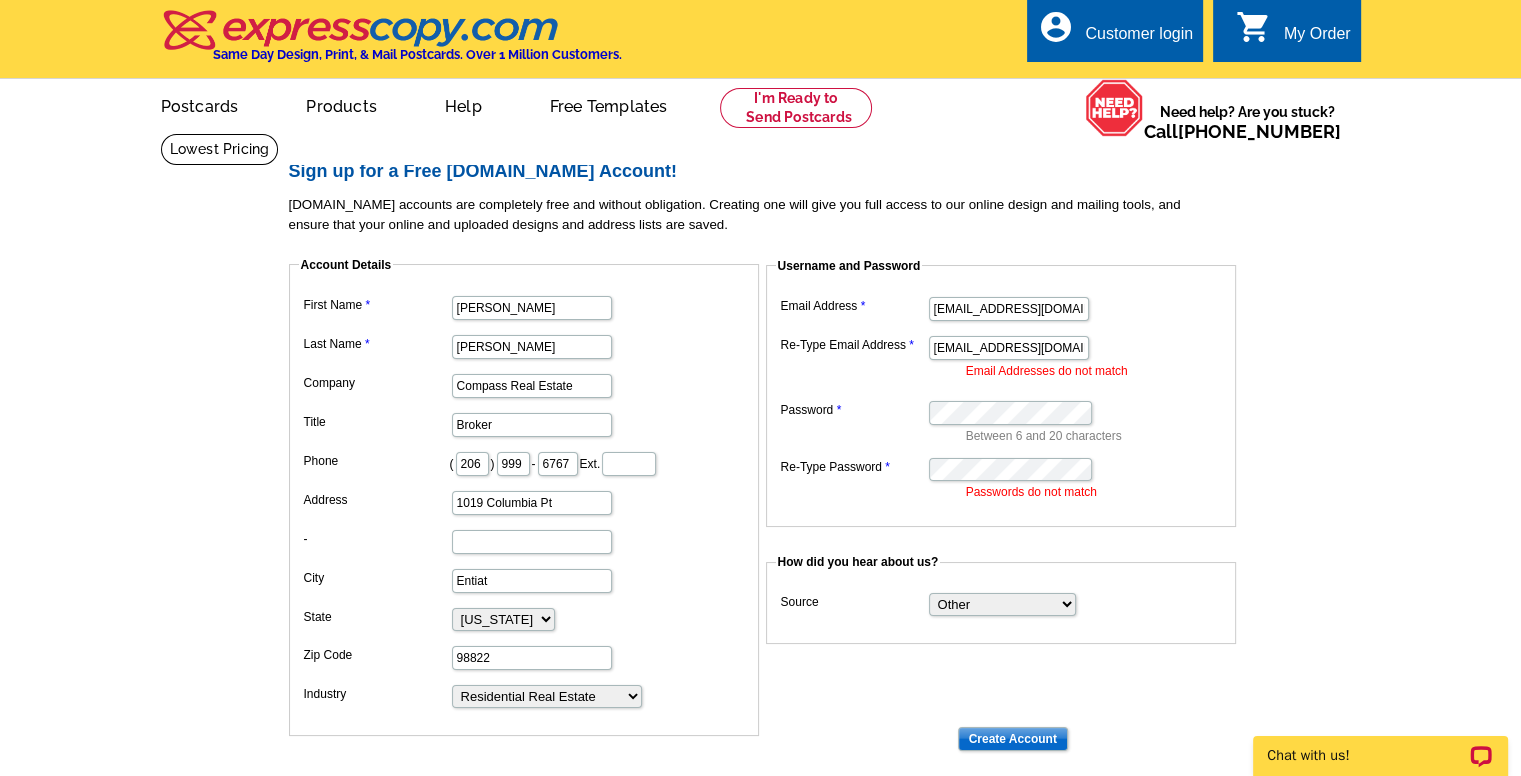 click on "Sign up for a Free [DOMAIN_NAME] Account!
[DOMAIN_NAME] accounts are completely free and without obligation.
Creating one will give you full access to our online design and mailing tools,
and ensure that your online and uploaded designs and address lists are saved.
Account Details
First Name
[PERSON_NAME] Name
[PERSON_NAME]
Company
Compass Real Estate
Title
Broker
Phone
( 206 )  999  -  6767  Ext.
Address
1019 Columbia Pt
-
City
Entiat
State
[US_STATE]
[US_STATE]
[US_STATE]
[US_STATE]
[US_STATE]
[US_STATE]
[US_STATE]
[US_STATE][GEOGRAPHIC_DATA]
[US_STATE]
[US_STATE]
[US_STATE]
[US_STATE]
[US_STATE]
[US_STATE]
[US_STATE]
[US_STATE]
[US_STATE]
[US_STATE]
[US_STATE]
[US_STATE]
[US_STATE]
[US_STATE]
[US_STATE]
[US_STATE]
[US_STATE]
[US_STATE]" at bounding box center [760, 548] 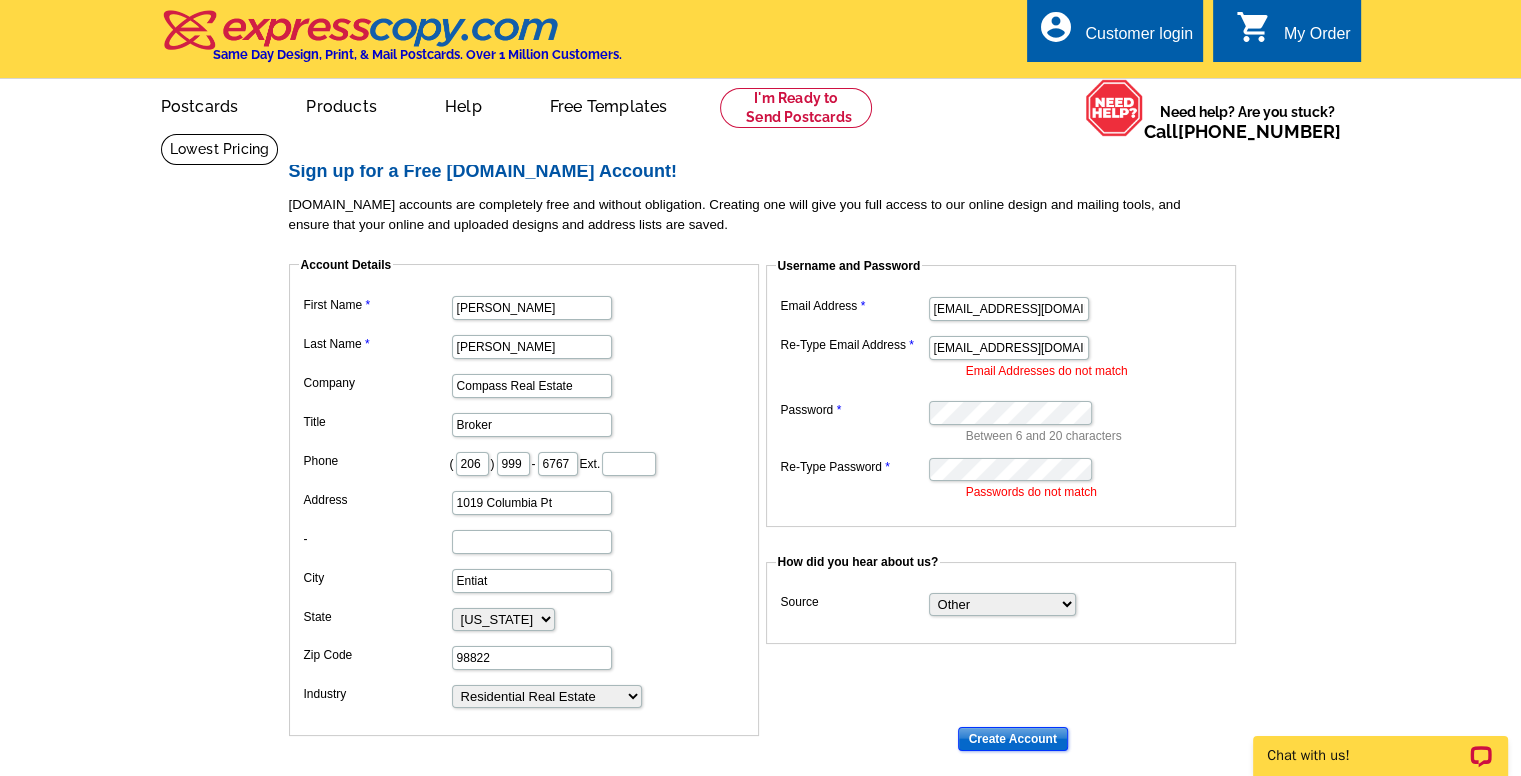 click on "Create Account" at bounding box center (1013, 739) 